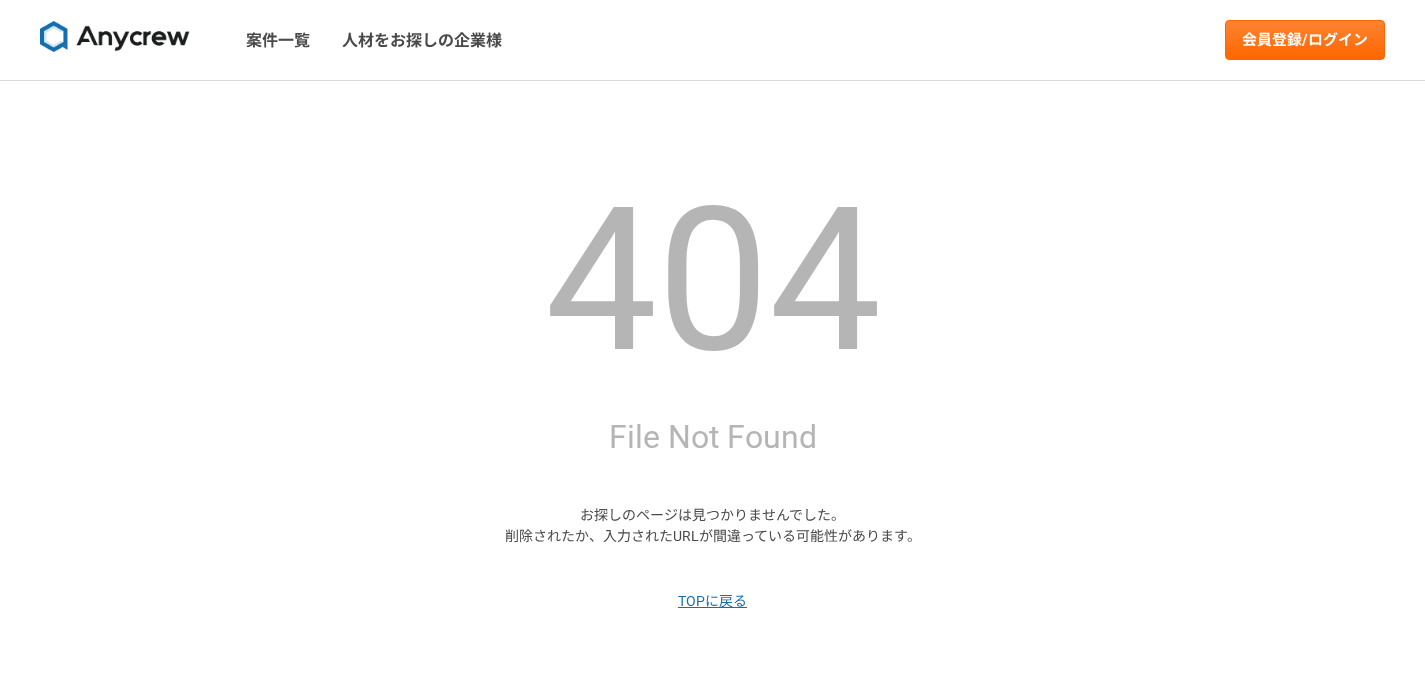 scroll, scrollTop: 0, scrollLeft: 0, axis: both 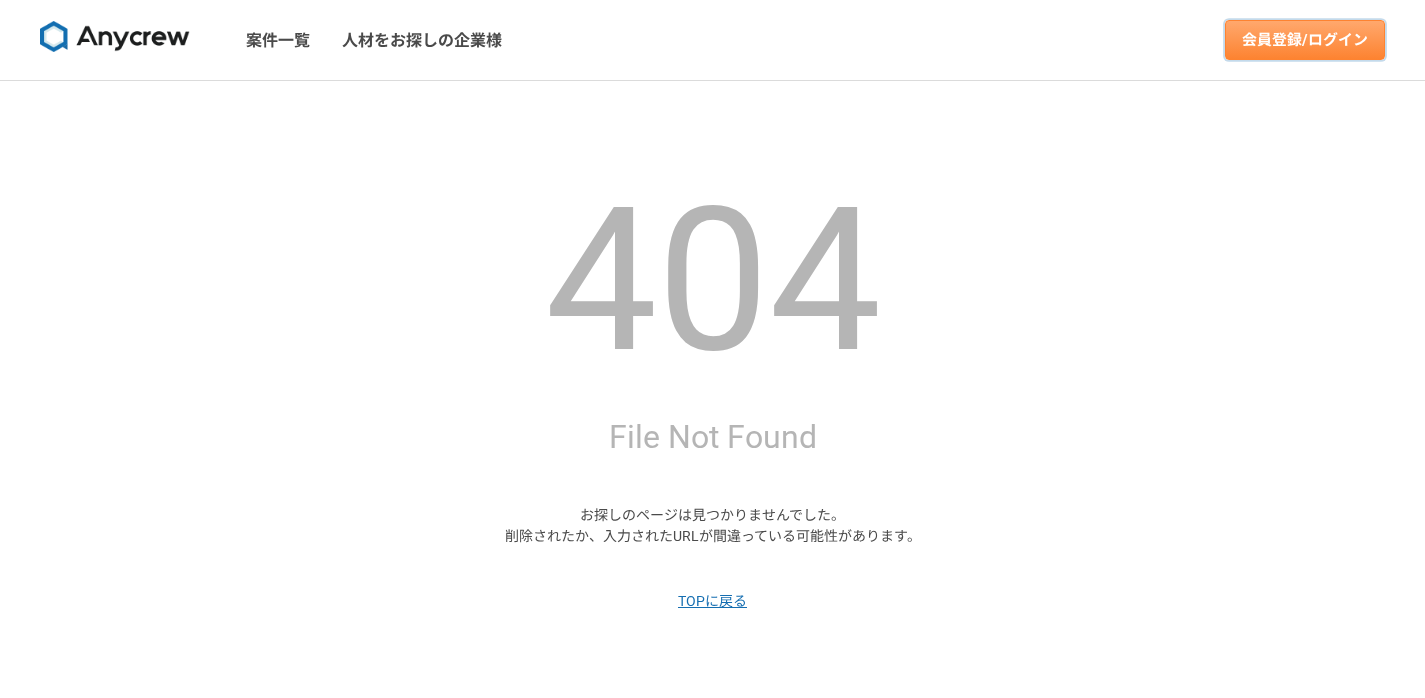 click on "会員登録/ログイン" at bounding box center [1305, 40] 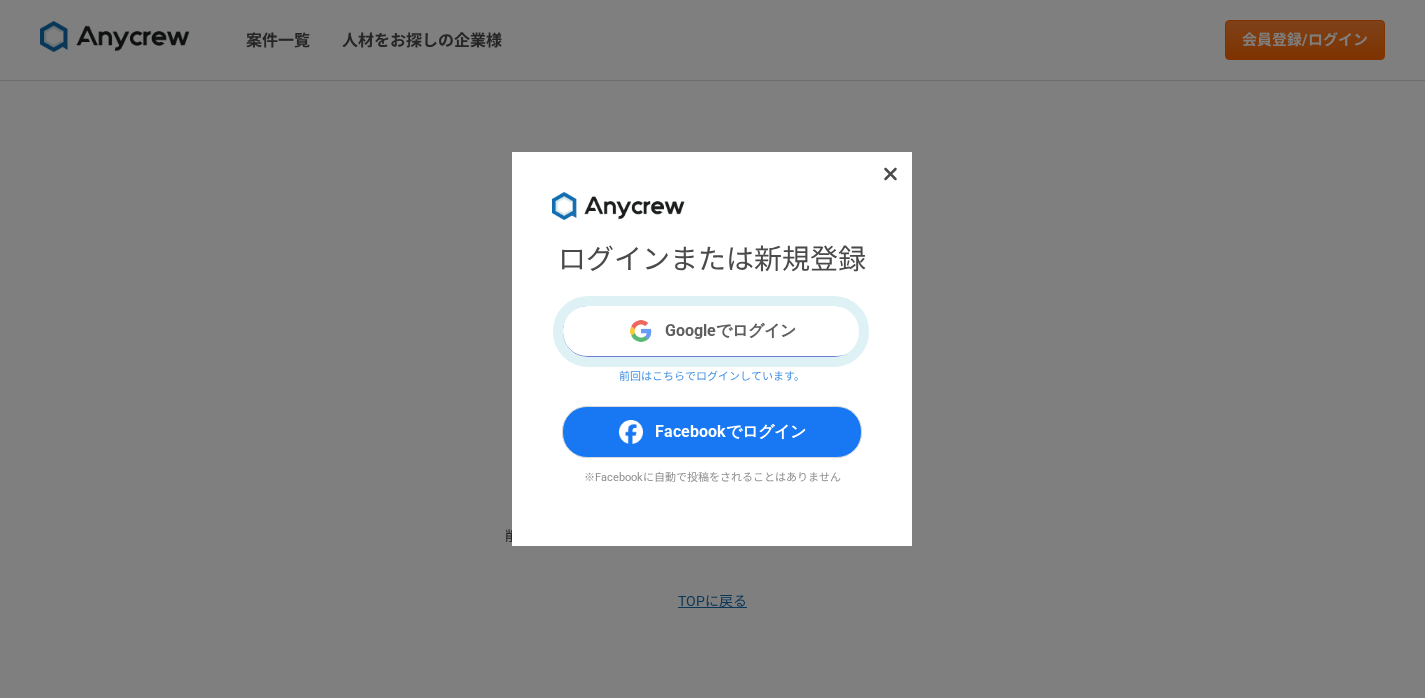 click on "Googleでログイン" at bounding box center [712, 331] 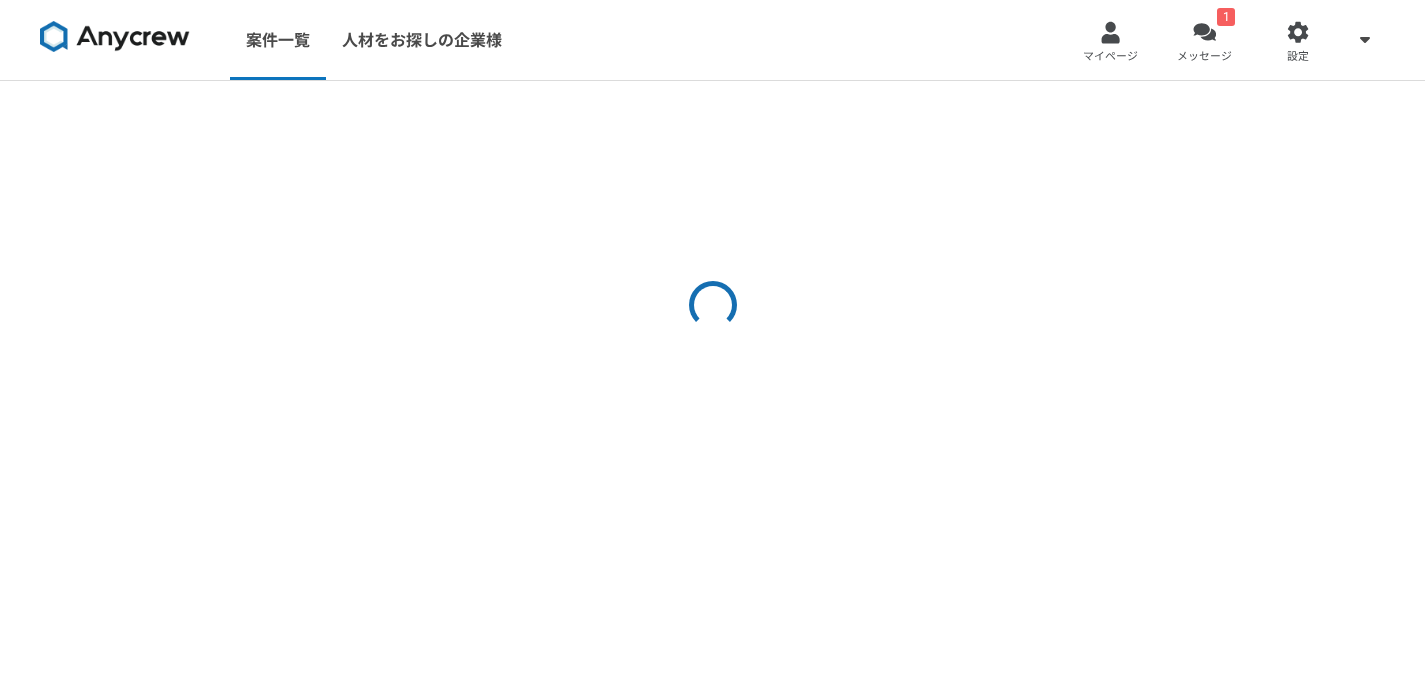 scroll, scrollTop: 0, scrollLeft: 0, axis: both 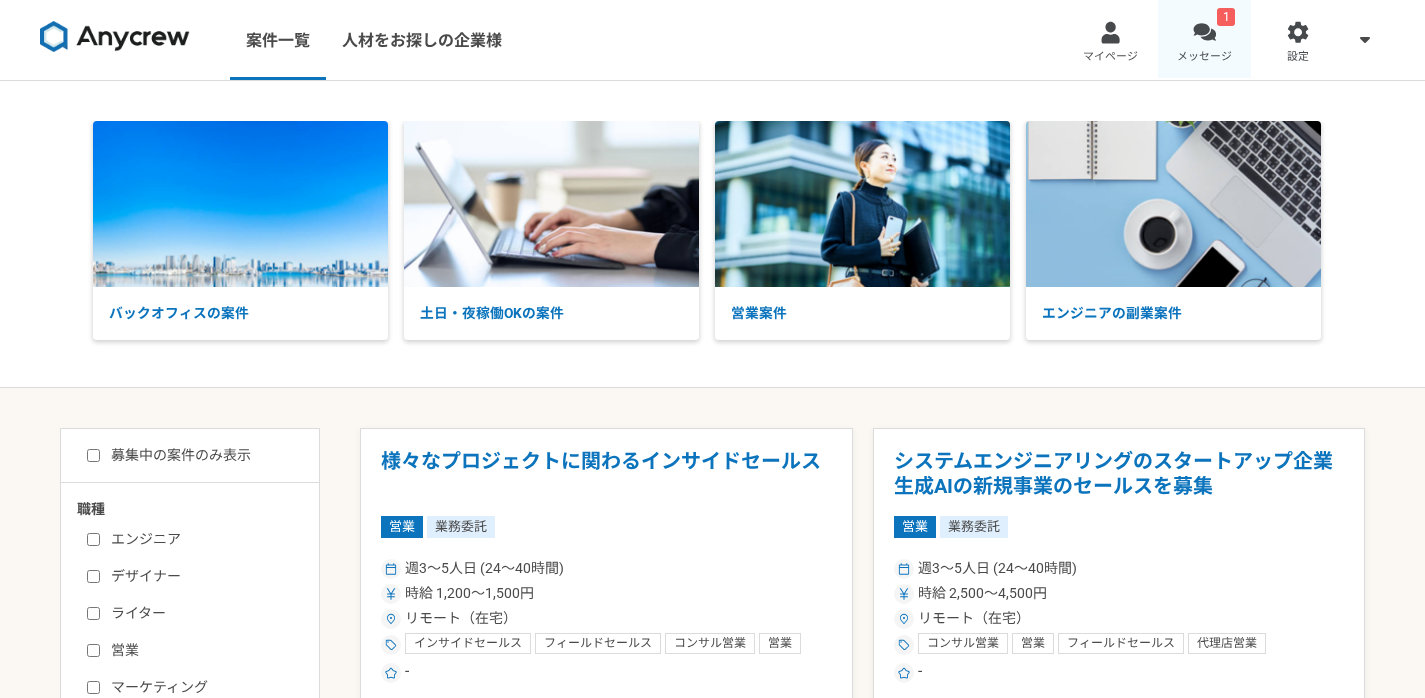 click at bounding box center (1204, 32) 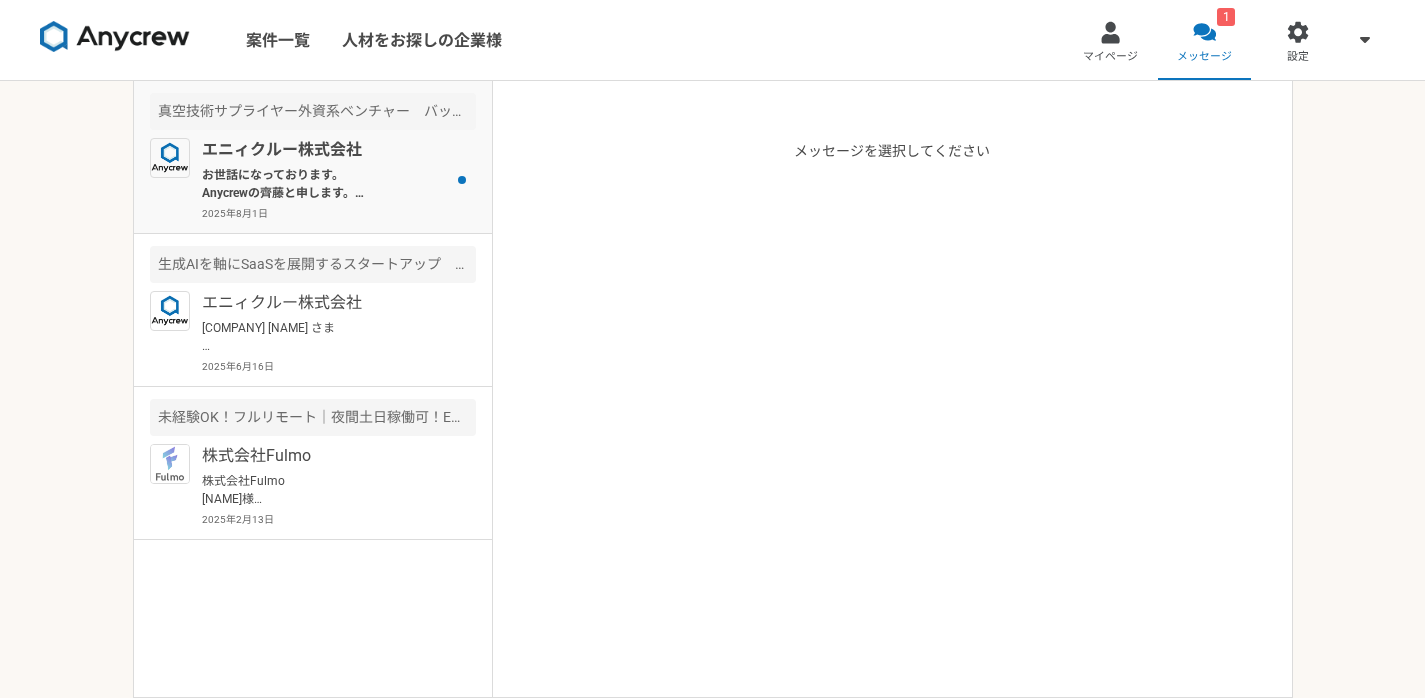 click on "お世話になっております。
Anycrewの齊藤と申します。
ご経歴を拝見させていただき、お声がけさせていただきましたが、こちらの案件の応募はいかがでしょうか。
必須スキル面や条件面をご確認いただき、ご連絡いただけると幸いです。
是非、サポートさせていただければと思いますので、
ご確認宜しくお願いいたします。" at bounding box center [325, 184] 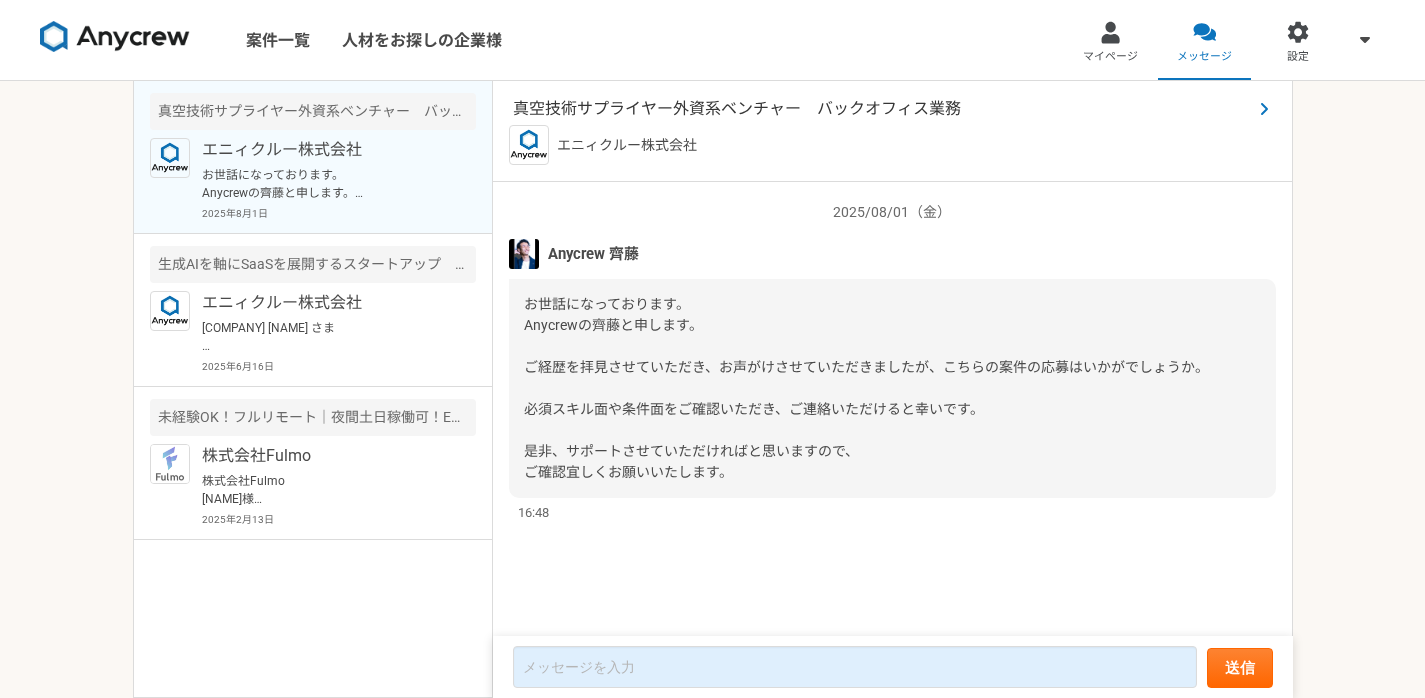 click on "真空技術サプライヤー外資系ベンチャー　バックオフィス業務" at bounding box center (882, 109) 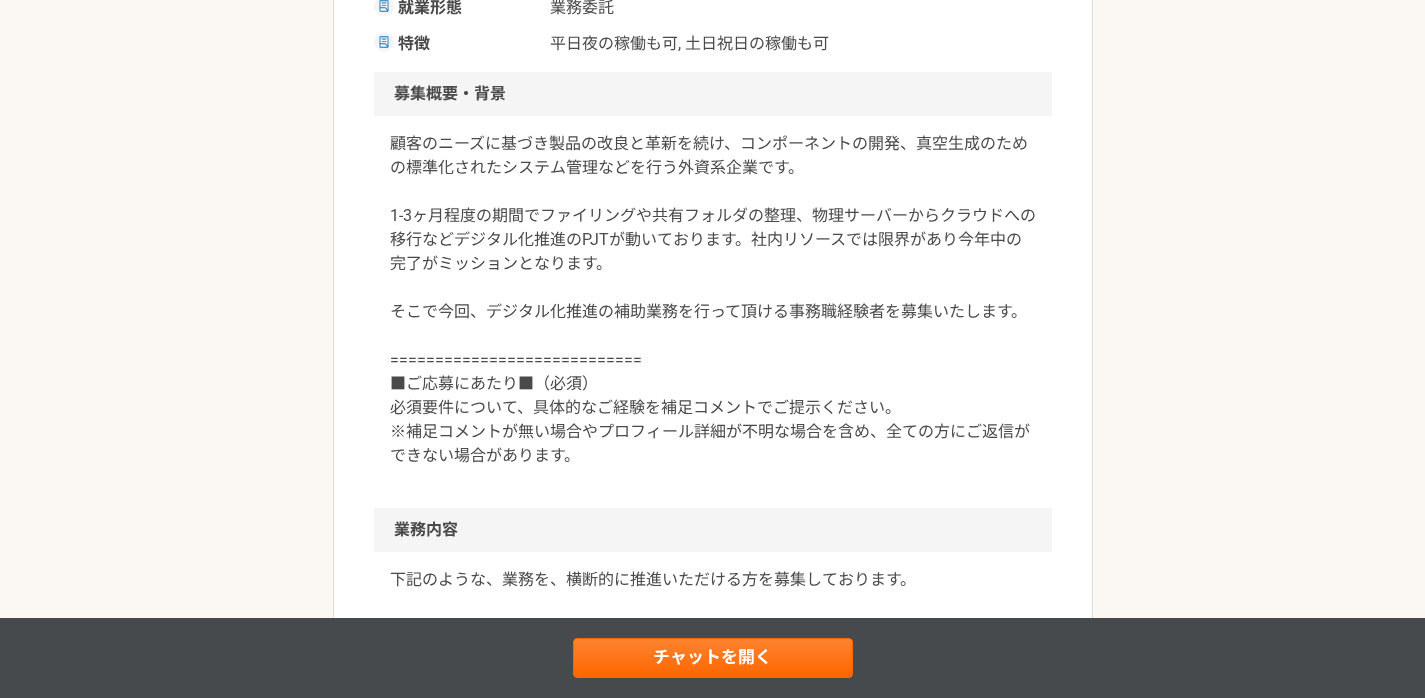 scroll, scrollTop: 543, scrollLeft: 0, axis: vertical 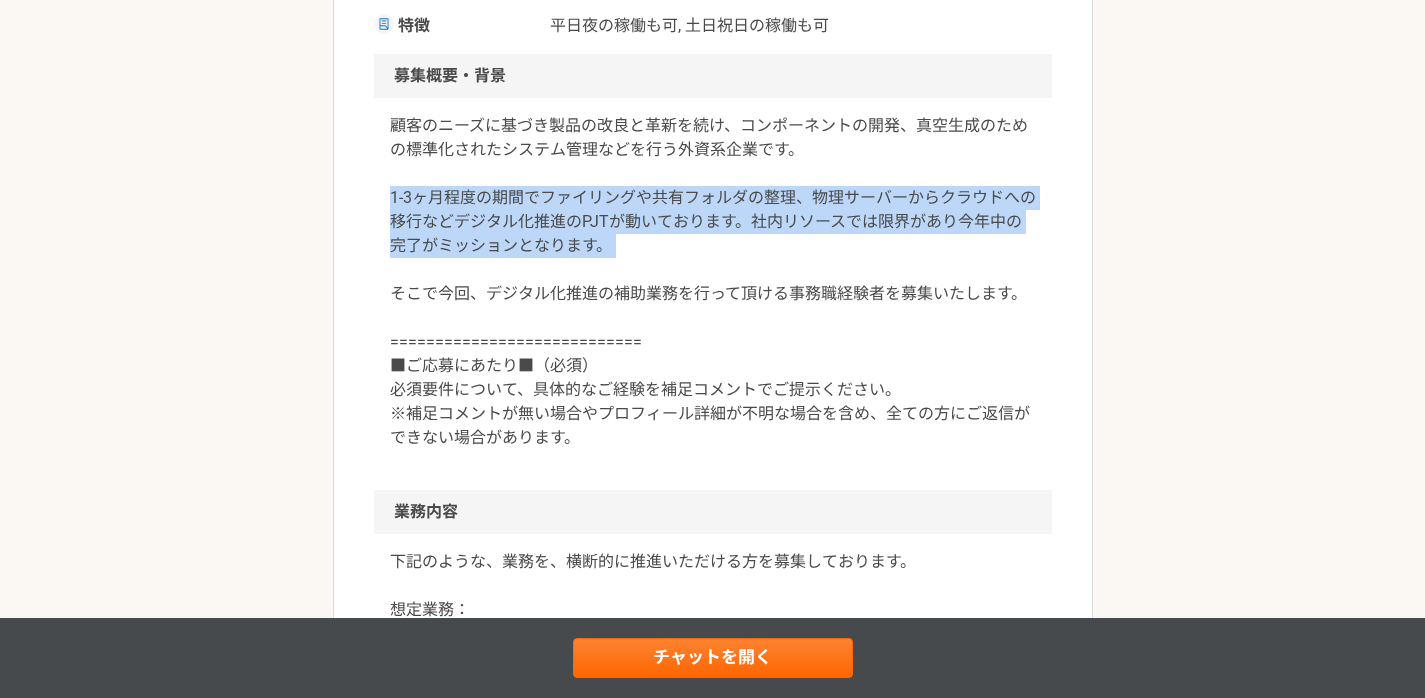 drag, startPoint x: 393, startPoint y: 195, endPoint x: 618, endPoint y: 274, distance: 238.46593 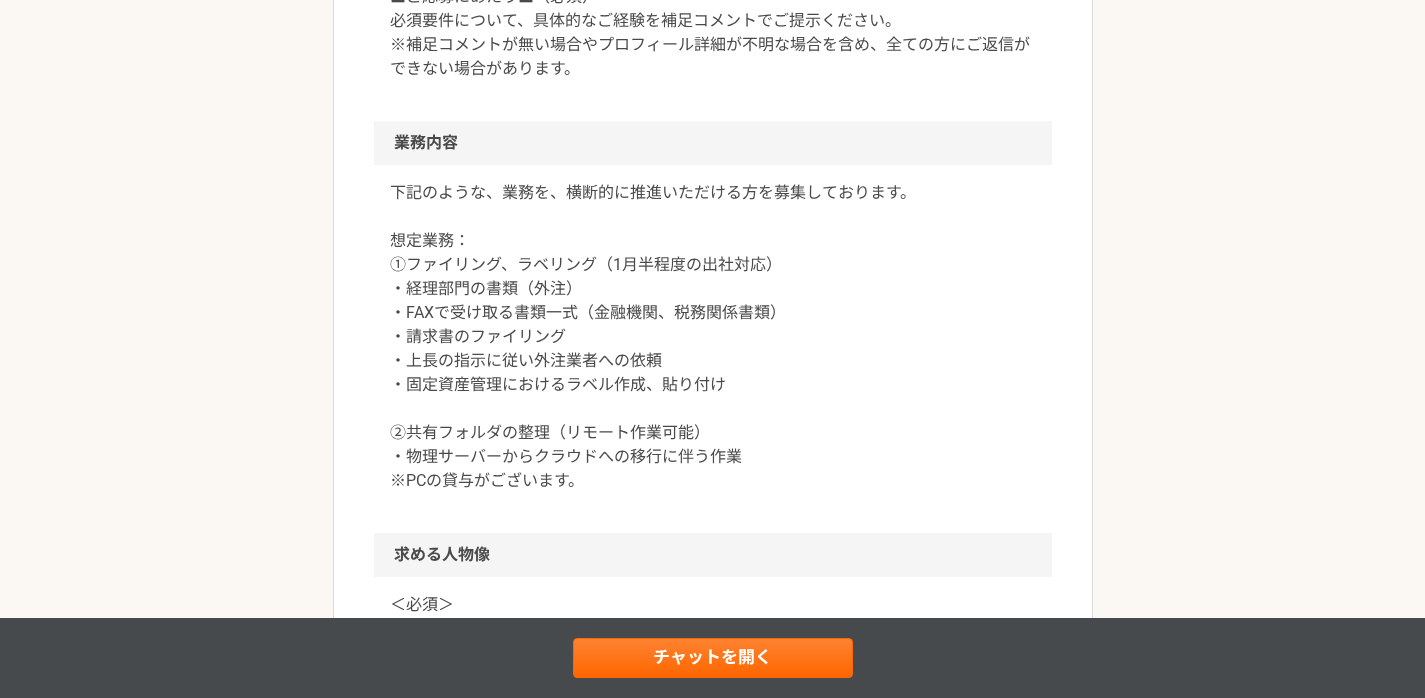 scroll, scrollTop: 922, scrollLeft: 0, axis: vertical 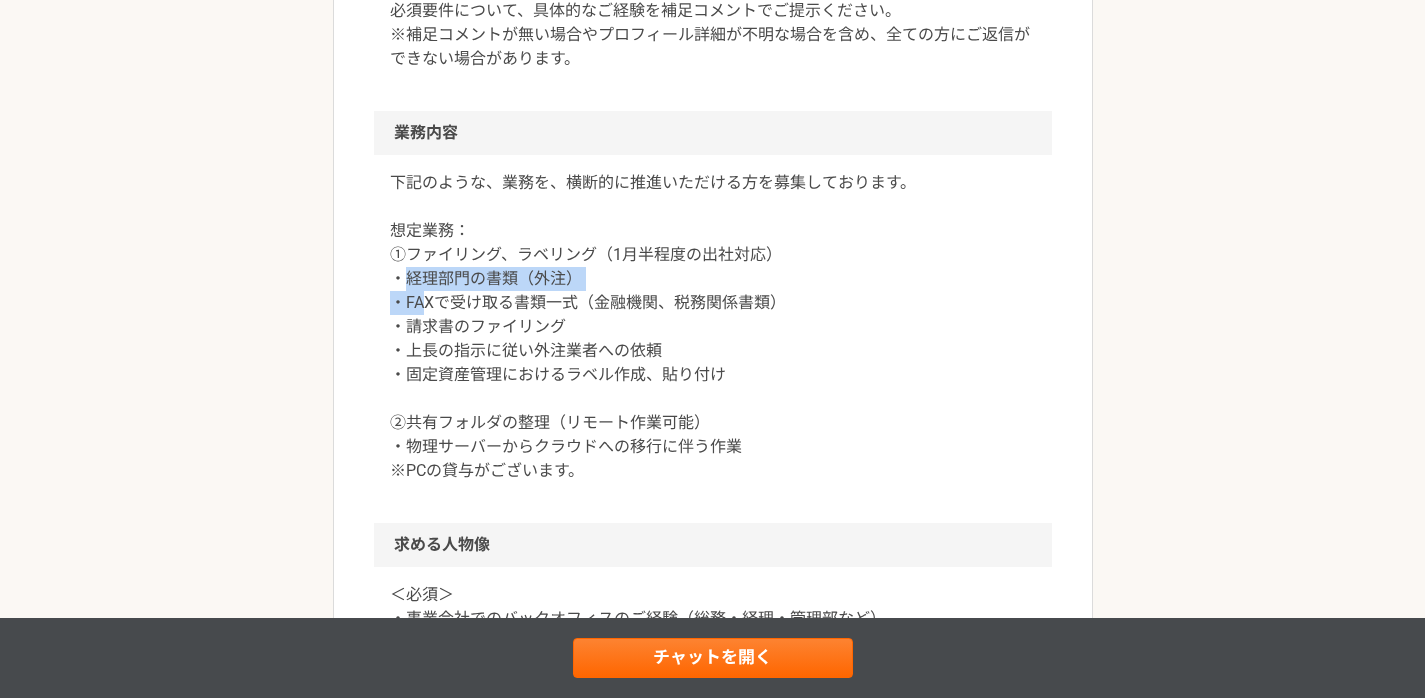 drag, startPoint x: 406, startPoint y: 276, endPoint x: 421, endPoint y: 312, distance: 39 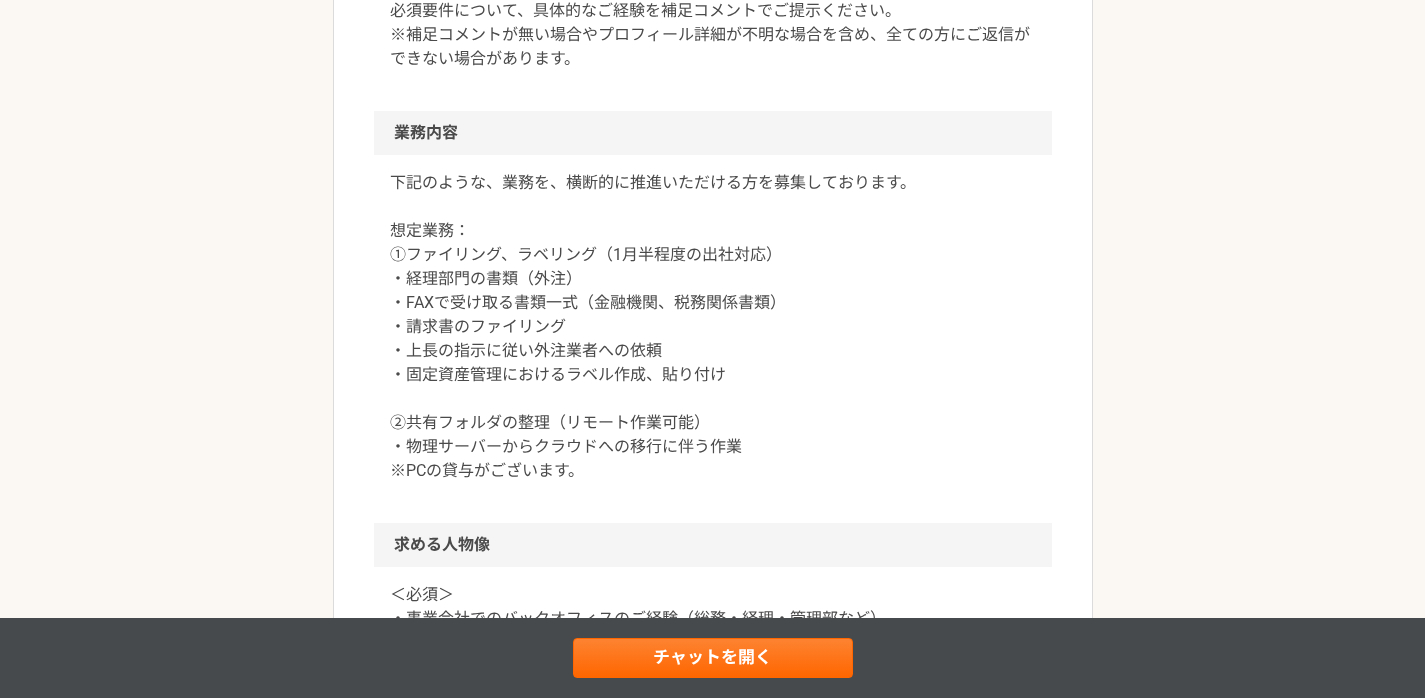click on "下記のような、業務を、横断的に推進いただける方を募集しております。
想定業務：
①ファイリング、ラベリング（1月半程度の出社対応）
・経理部門の書類（外注）
・FAXで受け取る書類一式（金融機関、税務関係書類）
・請求書のファイリング
・上長の指示に従い外注業者への依頼
・固定資産管理におけるラベル作成、貼り付け
②共有フォルダの整理（リモート作業可能）
・物理サーバーからクラウドへの移行に伴う作業
※PCの貸与がございます。" at bounding box center (713, 327) 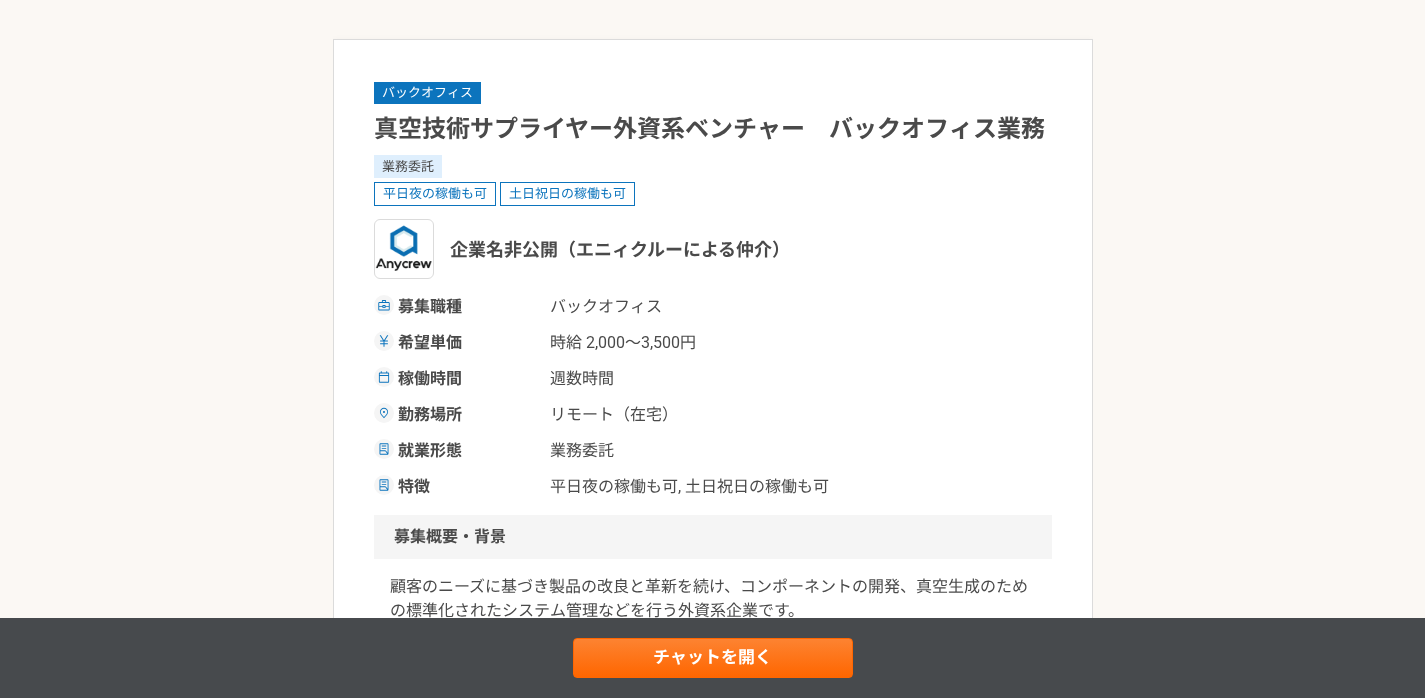 scroll, scrollTop: 0, scrollLeft: 0, axis: both 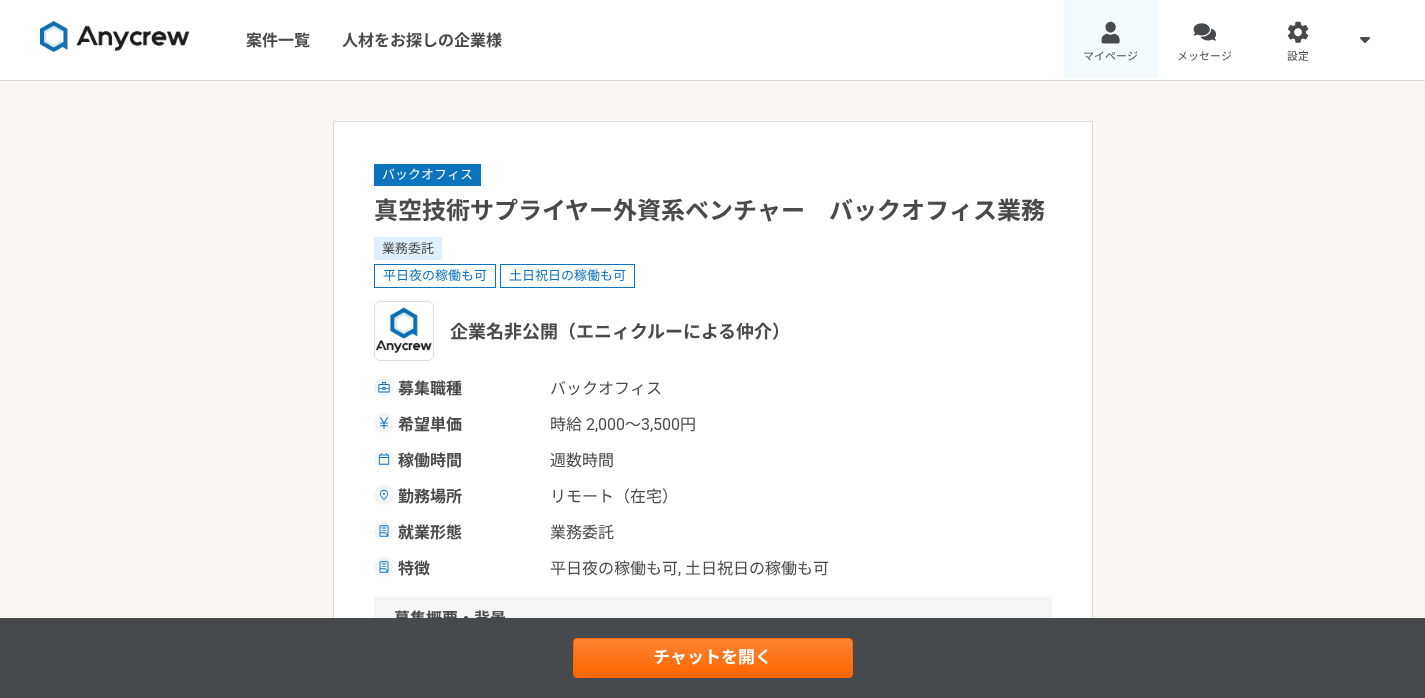 click on "マイページ" at bounding box center (1111, 40) 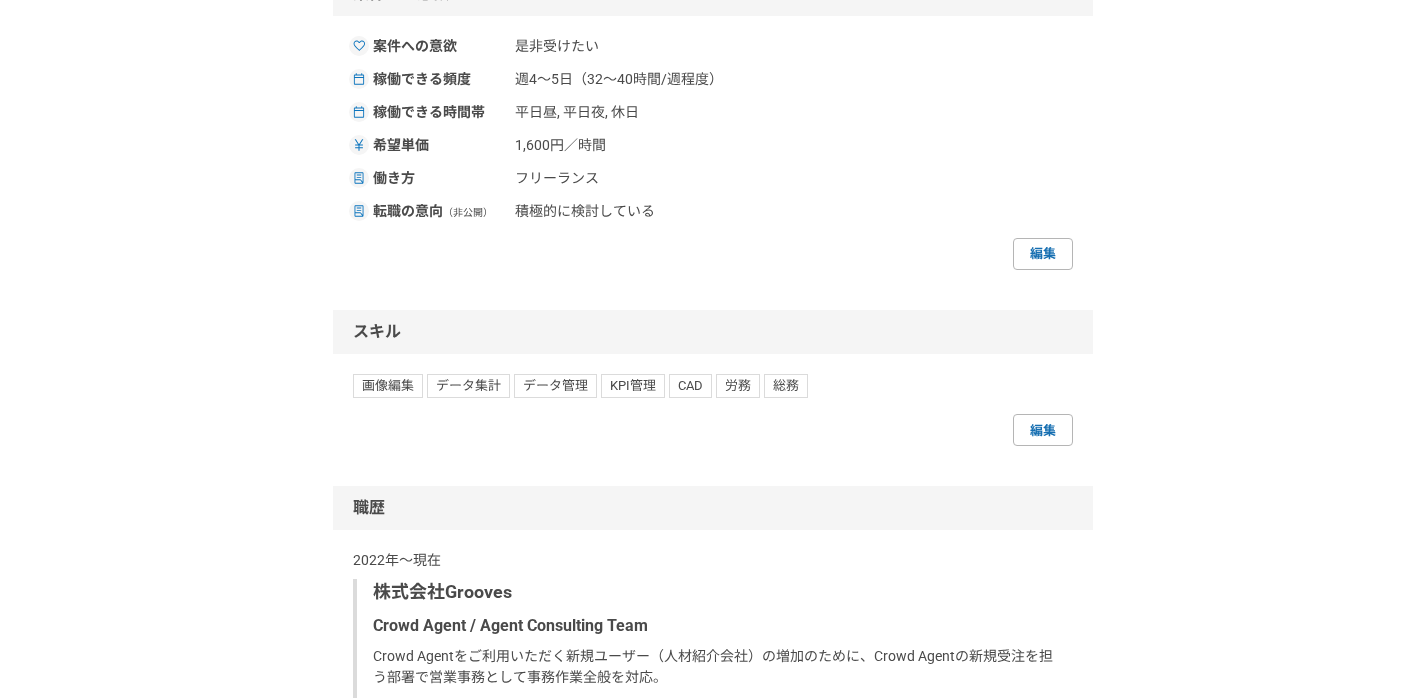 scroll, scrollTop: 2251, scrollLeft: 0, axis: vertical 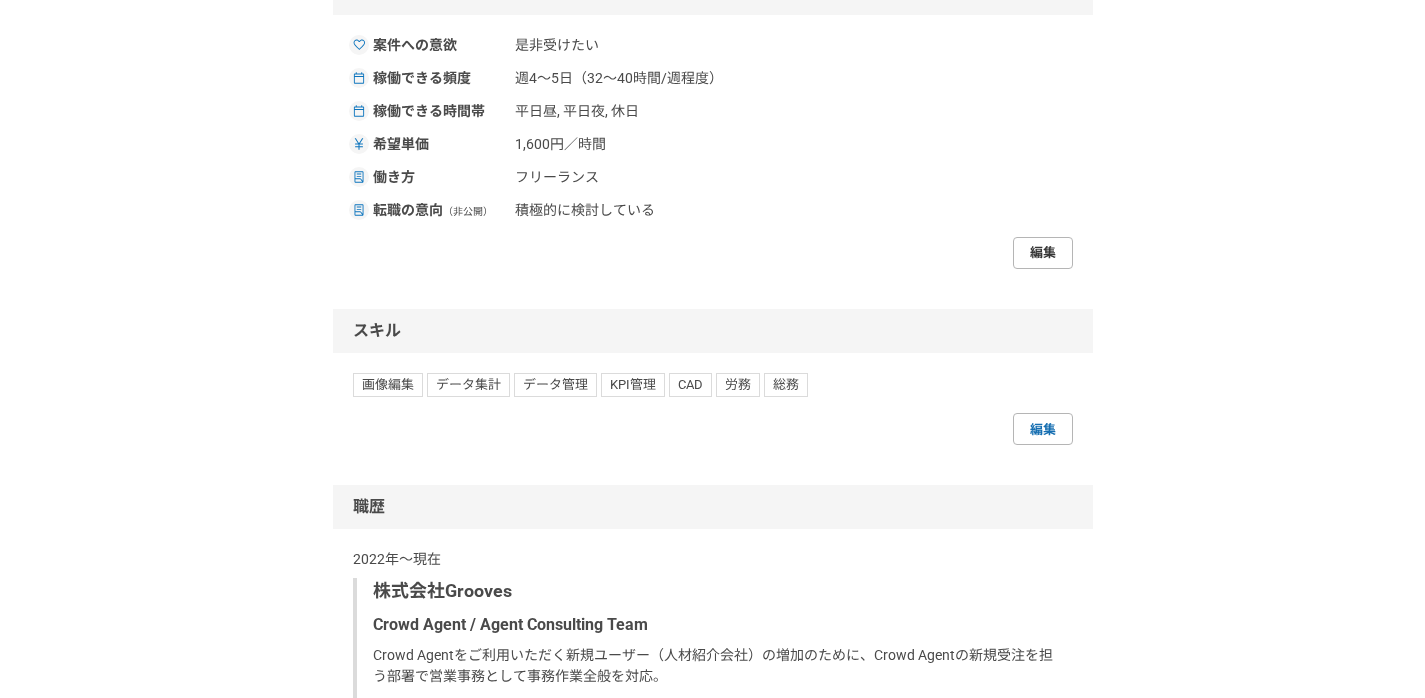 click on "編集" at bounding box center [1043, 253] 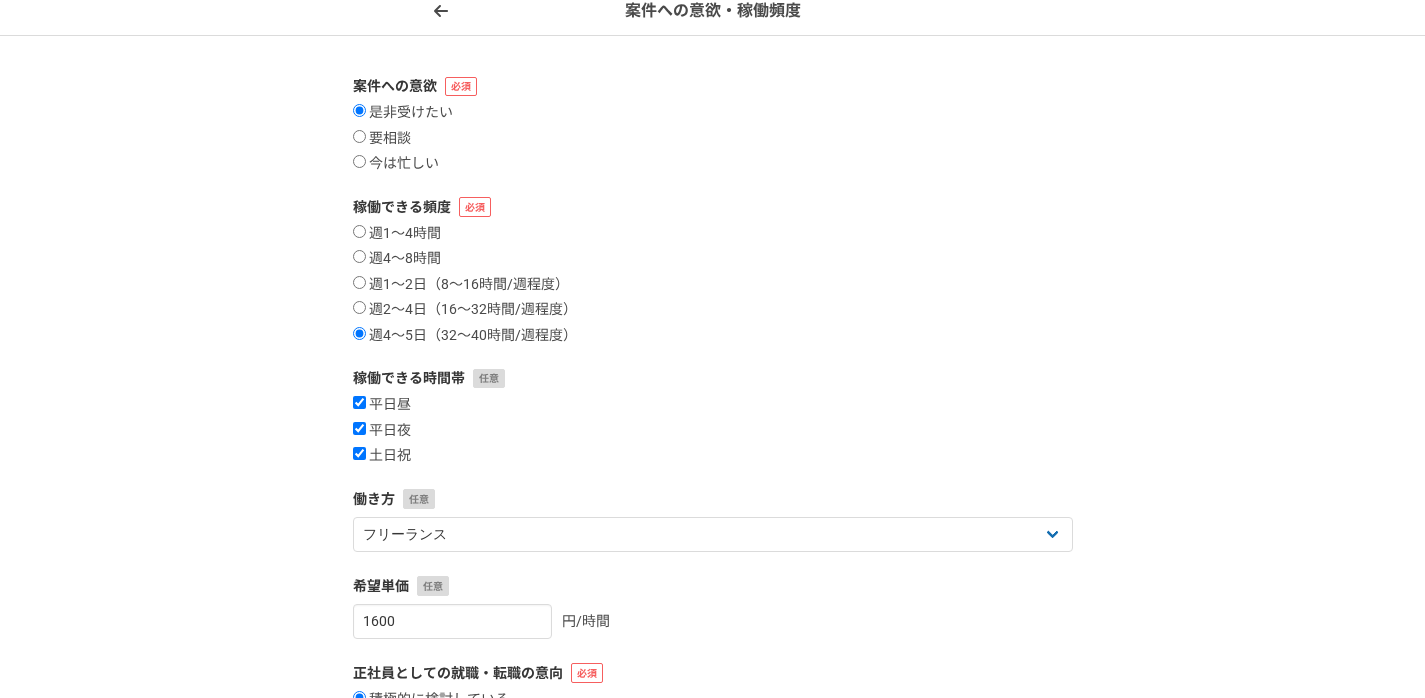 scroll, scrollTop: 0, scrollLeft: 0, axis: both 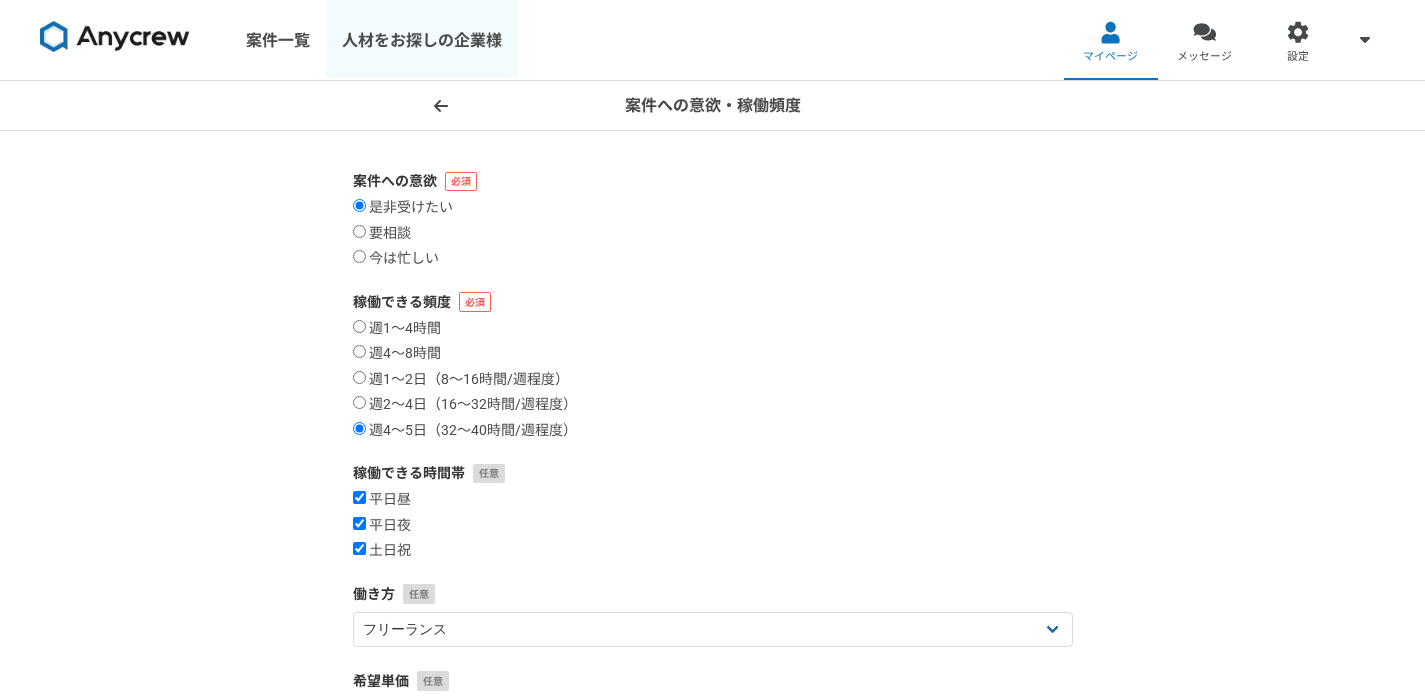 click on "人材をお探しの企業様" at bounding box center (422, 40) 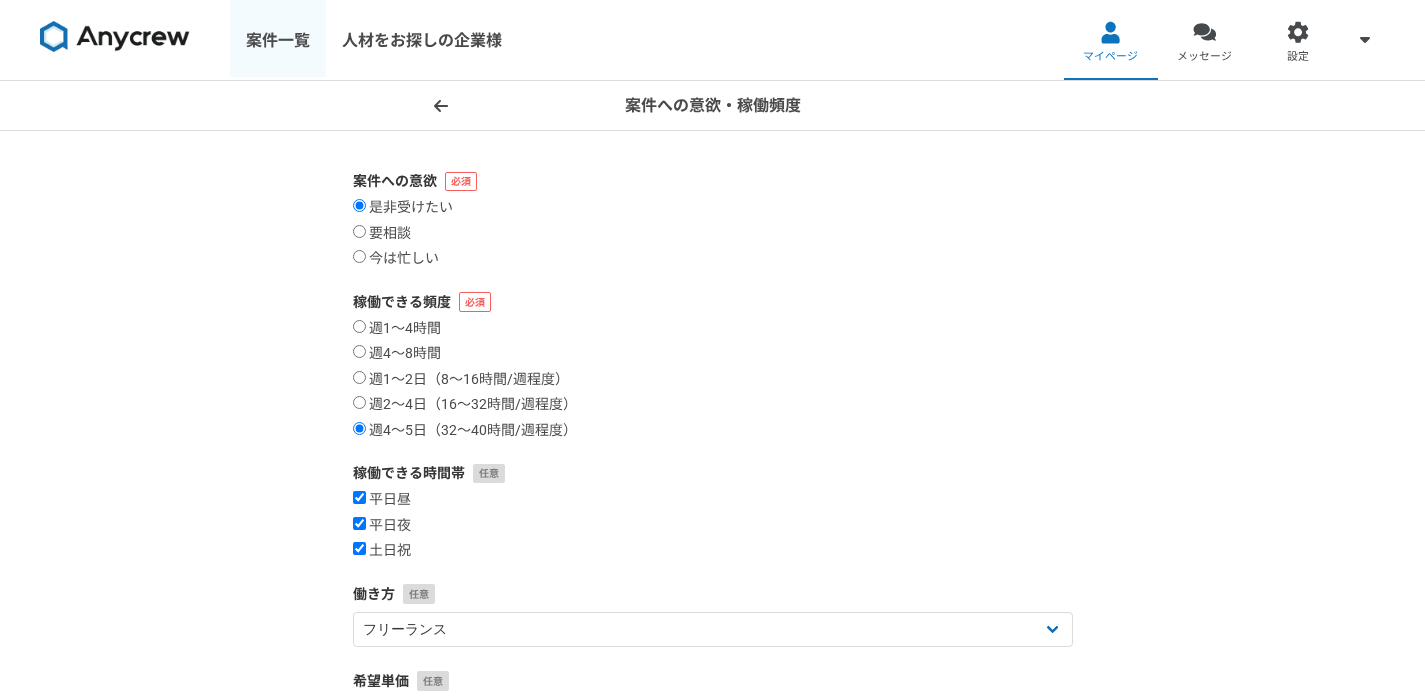 click on "案件一覧" at bounding box center (278, 40) 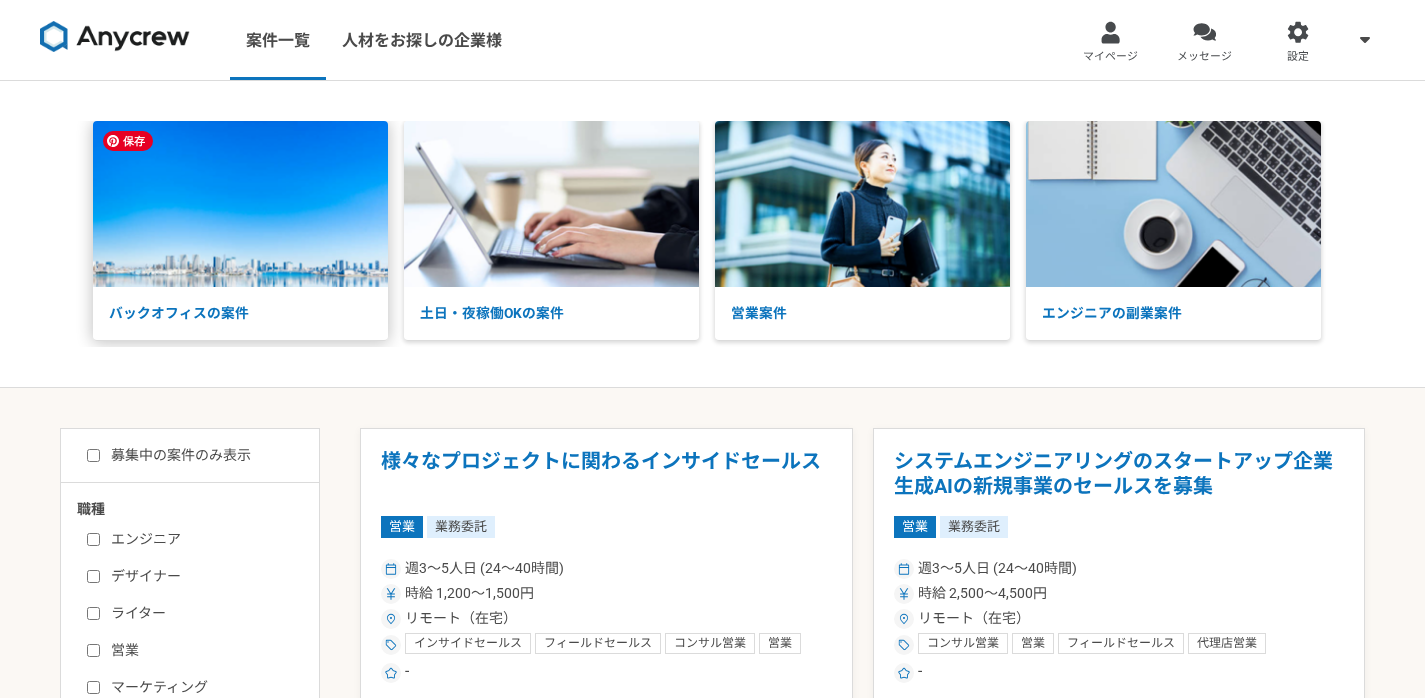 click at bounding box center (240, 204) 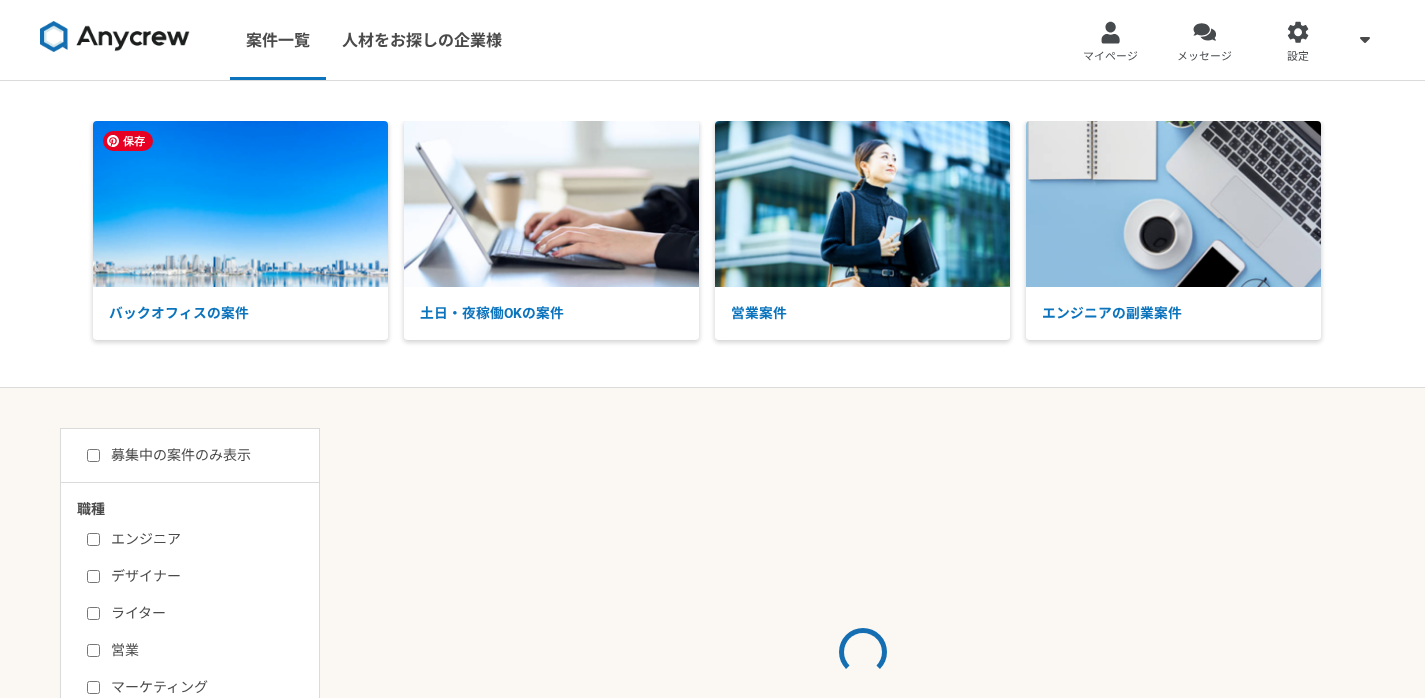 scroll, scrollTop: 0, scrollLeft: 0, axis: both 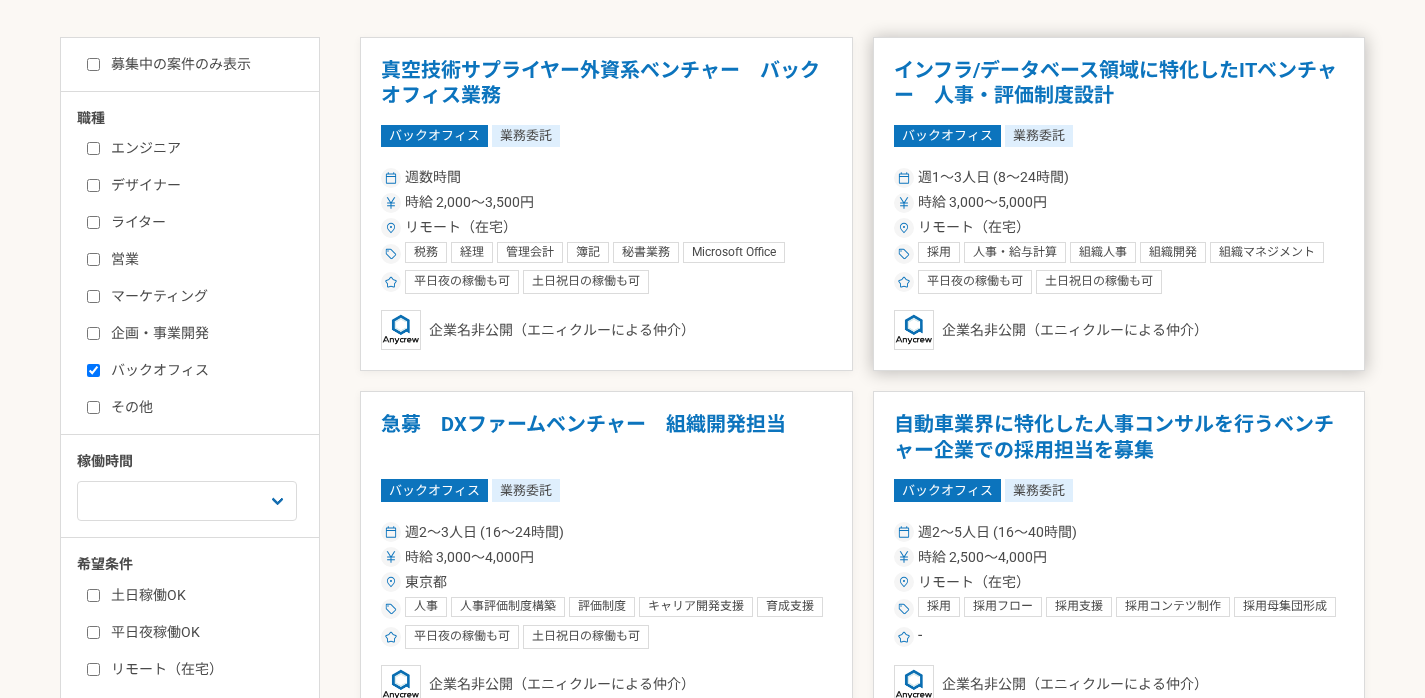 click on "インフラ/データベース領域に特化したITベンチャー　人事・評価制度設計" at bounding box center [1119, 83] 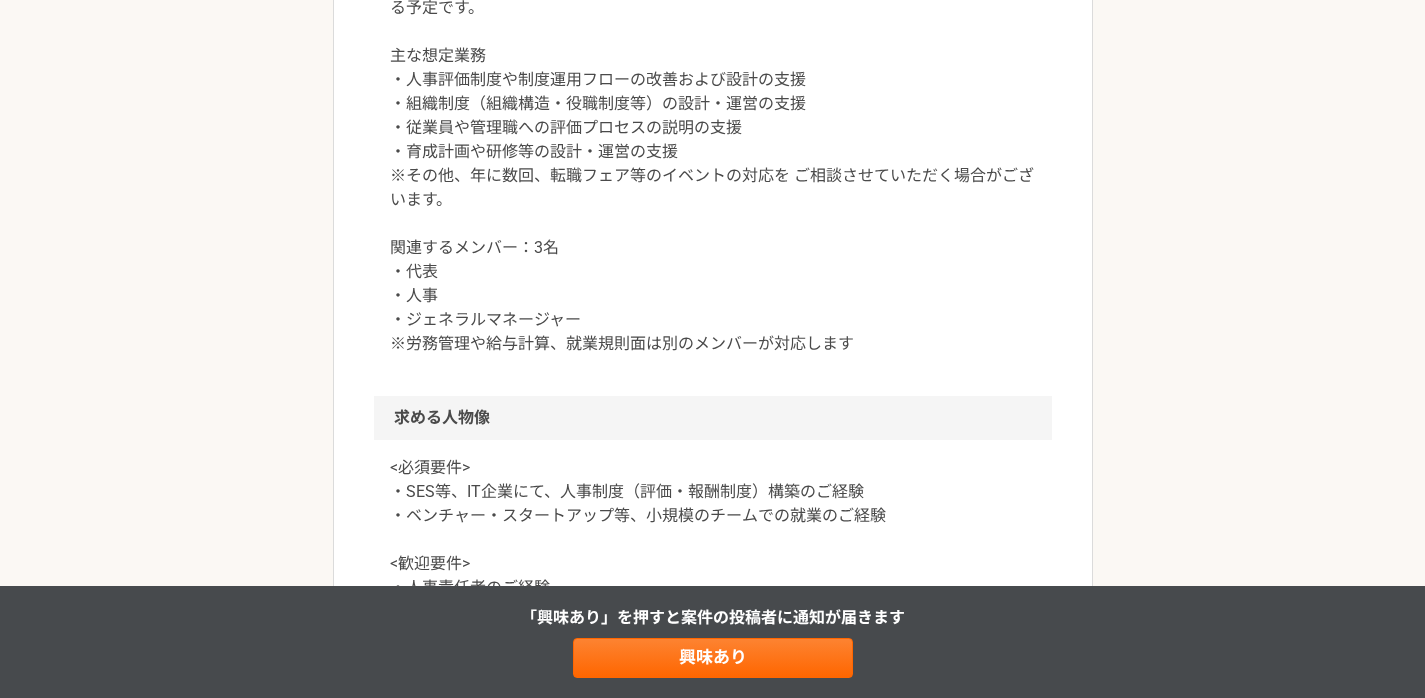 scroll, scrollTop: 908, scrollLeft: 0, axis: vertical 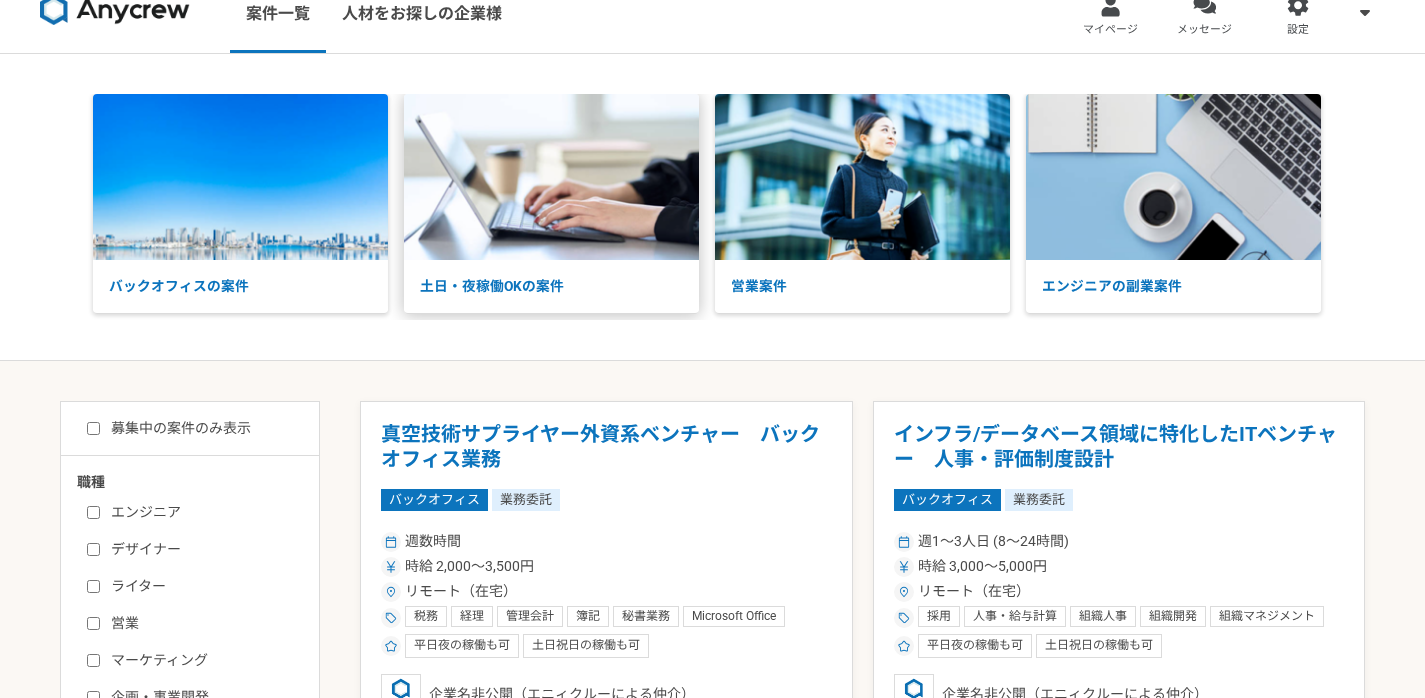 click on "土日・夜稼働OKの案件" at bounding box center (551, 286) 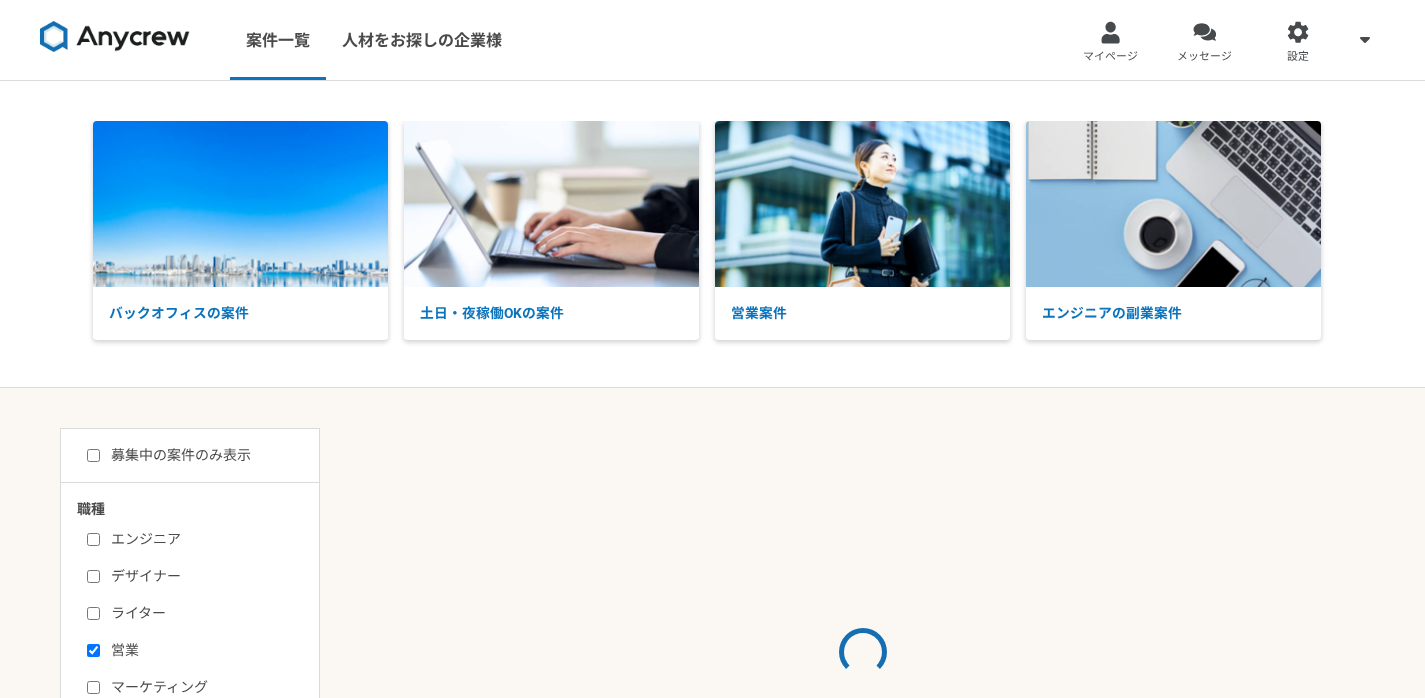 scroll, scrollTop: 0, scrollLeft: 0, axis: both 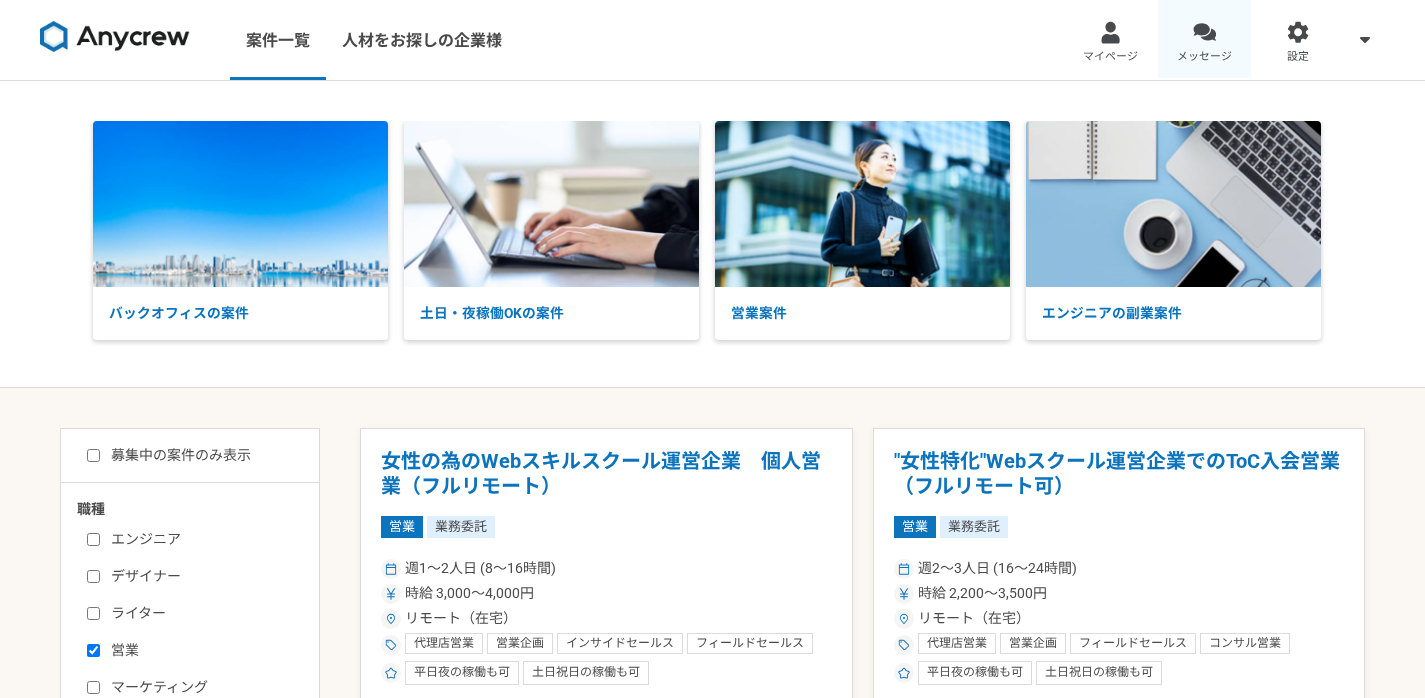click on "メッセージ" at bounding box center [1205, 40] 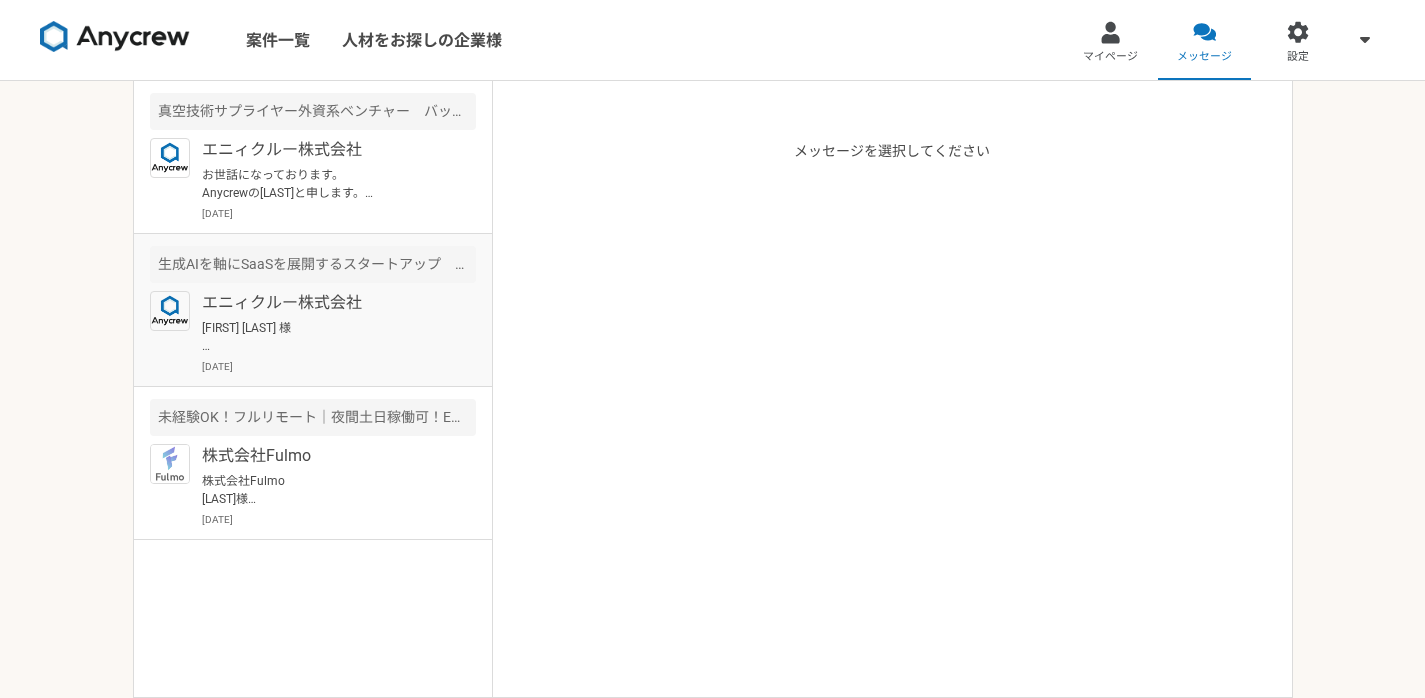 click on "[FIRST] [LAST] 様
Anycrewの[LAST]と申します。
サービスのご利用、ありがとうございます。
ご経験を拝見し、こちらの案件でご活躍いただけるのではないかと思い、お声がけさせていただきましたが、いかがでしょうか？
詳細をご確認いただき、ぜひ、ご返信いただければと思います。
よろしくお願いいたします。" at bounding box center (325, 337) 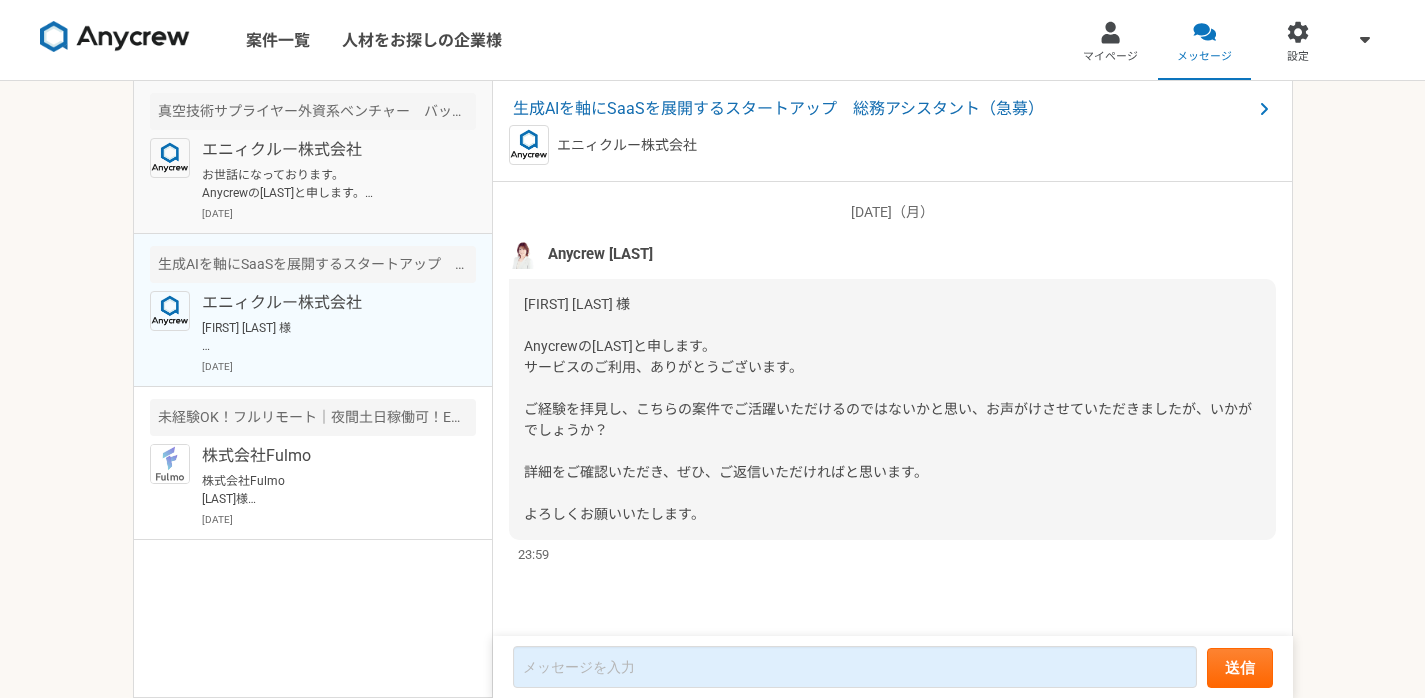 click on "[DATE]" at bounding box center [339, 213] 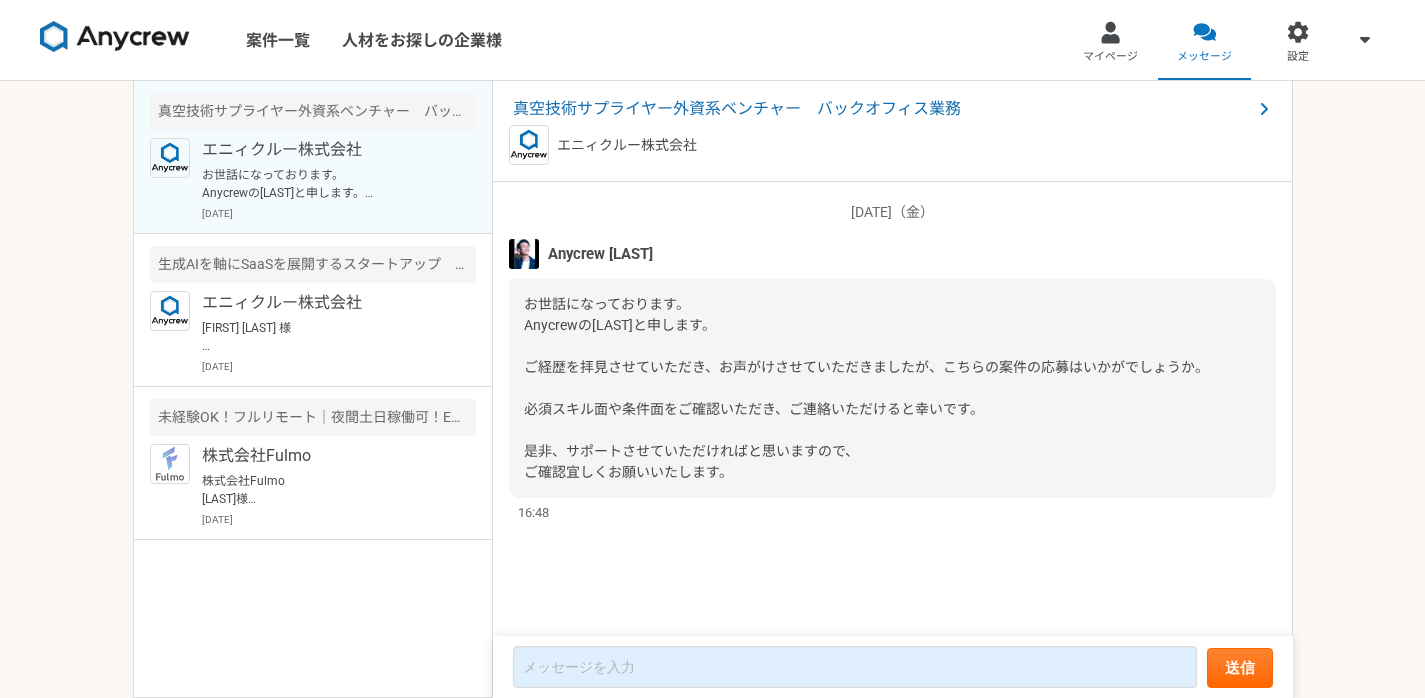 click at bounding box center (115, 37) 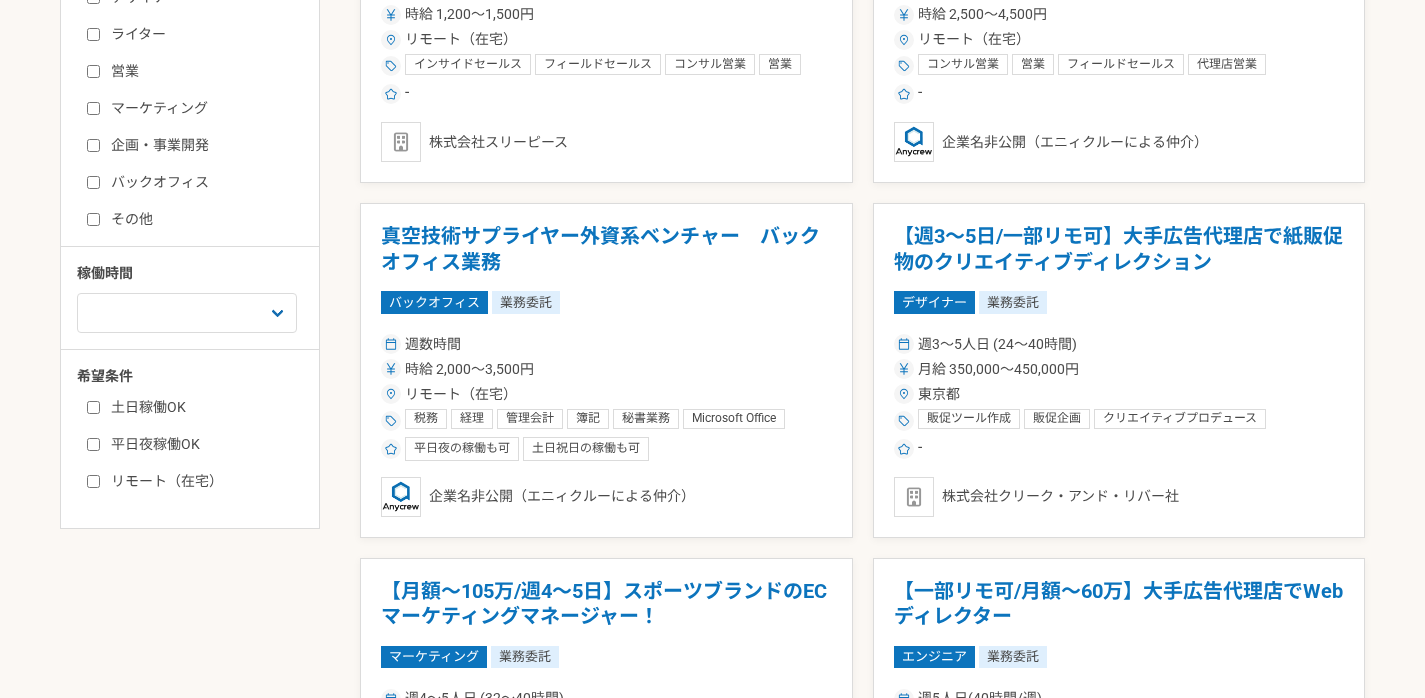 scroll, scrollTop: 561, scrollLeft: 0, axis: vertical 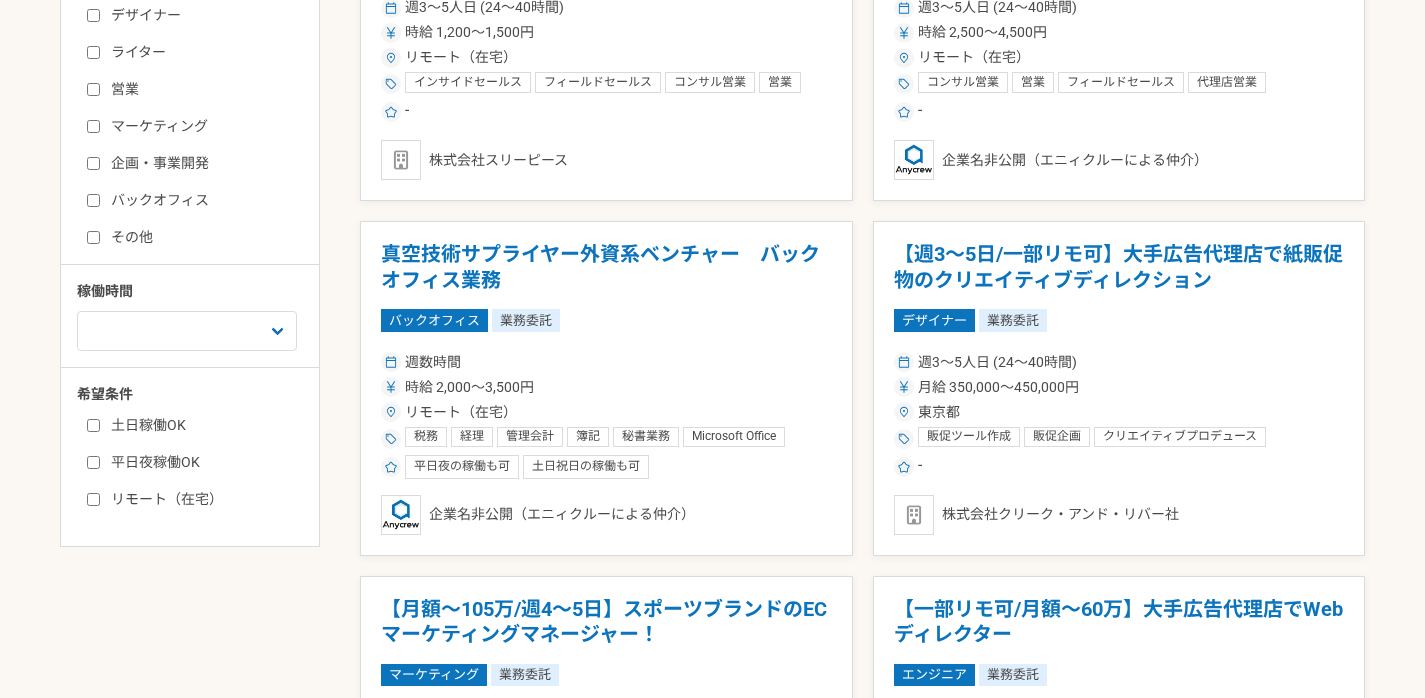 click on "その他" at bounding box center [202, 237] 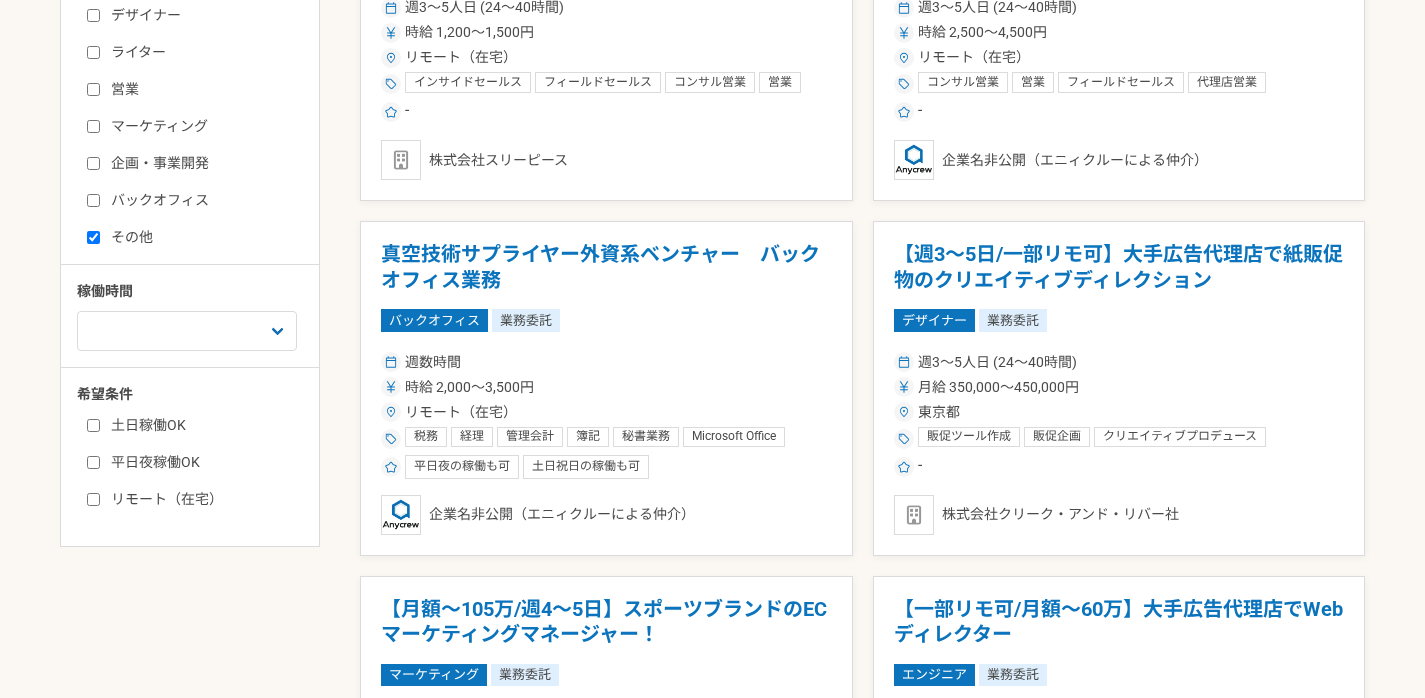 checkbox on "true" 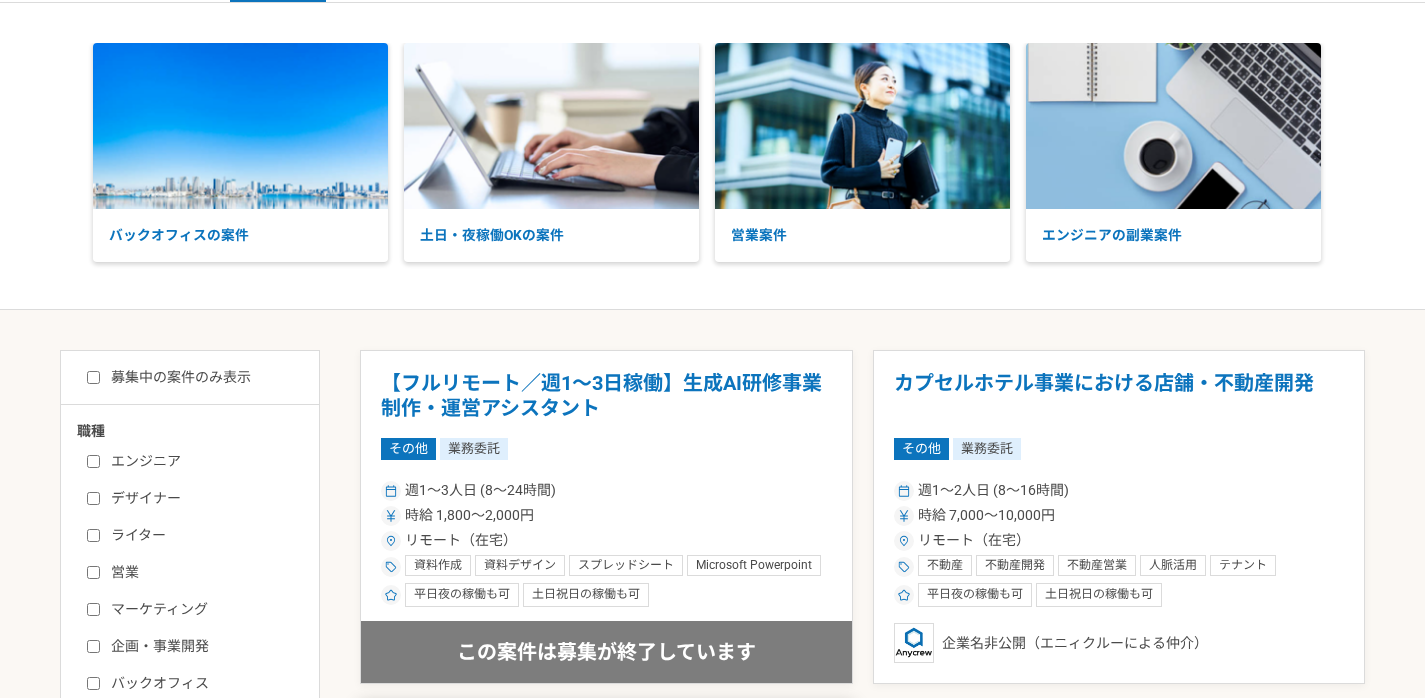 scroll, scrollTop: 0, scrollLeft: 0, axis: both 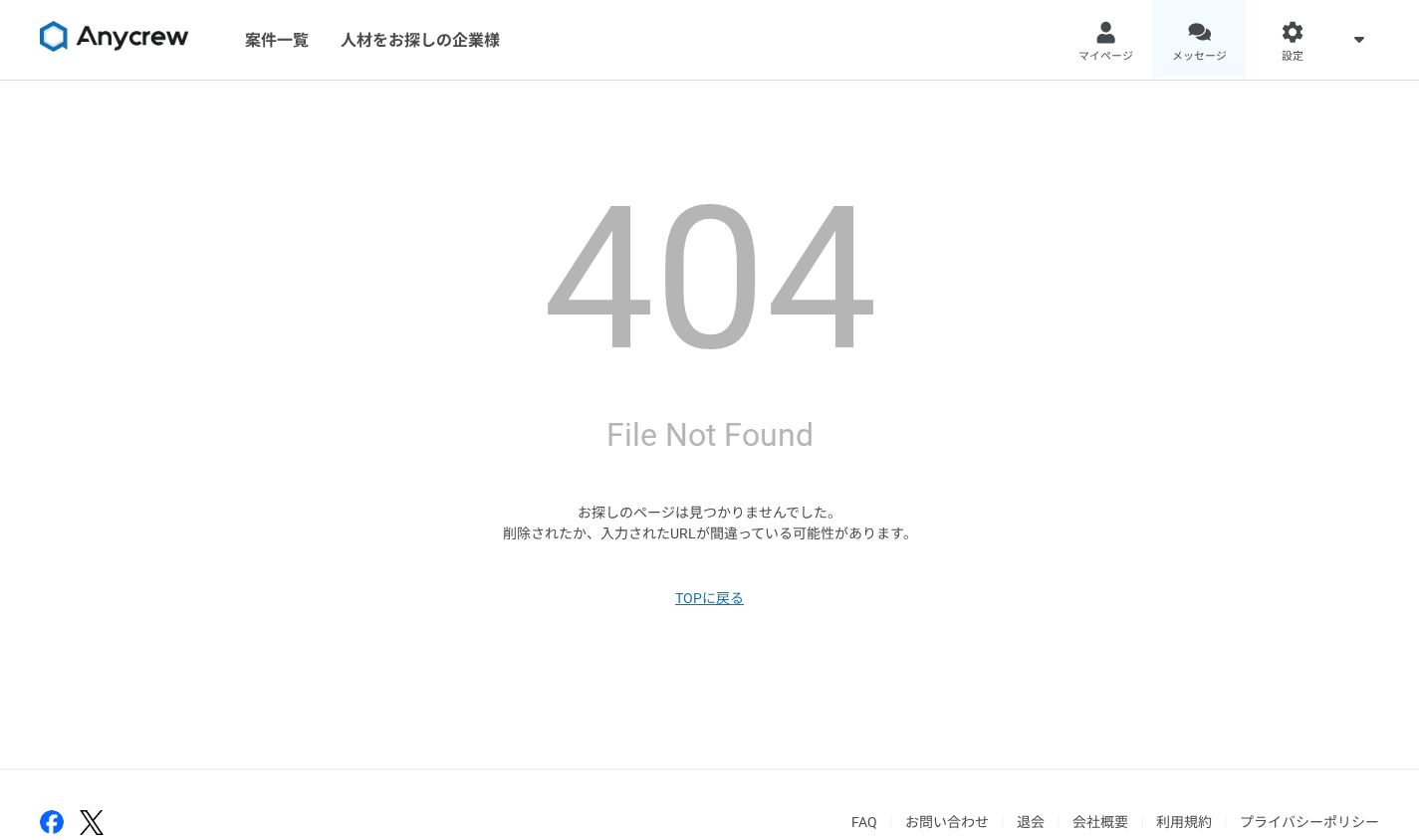 click at bounding box center (1199, 32) 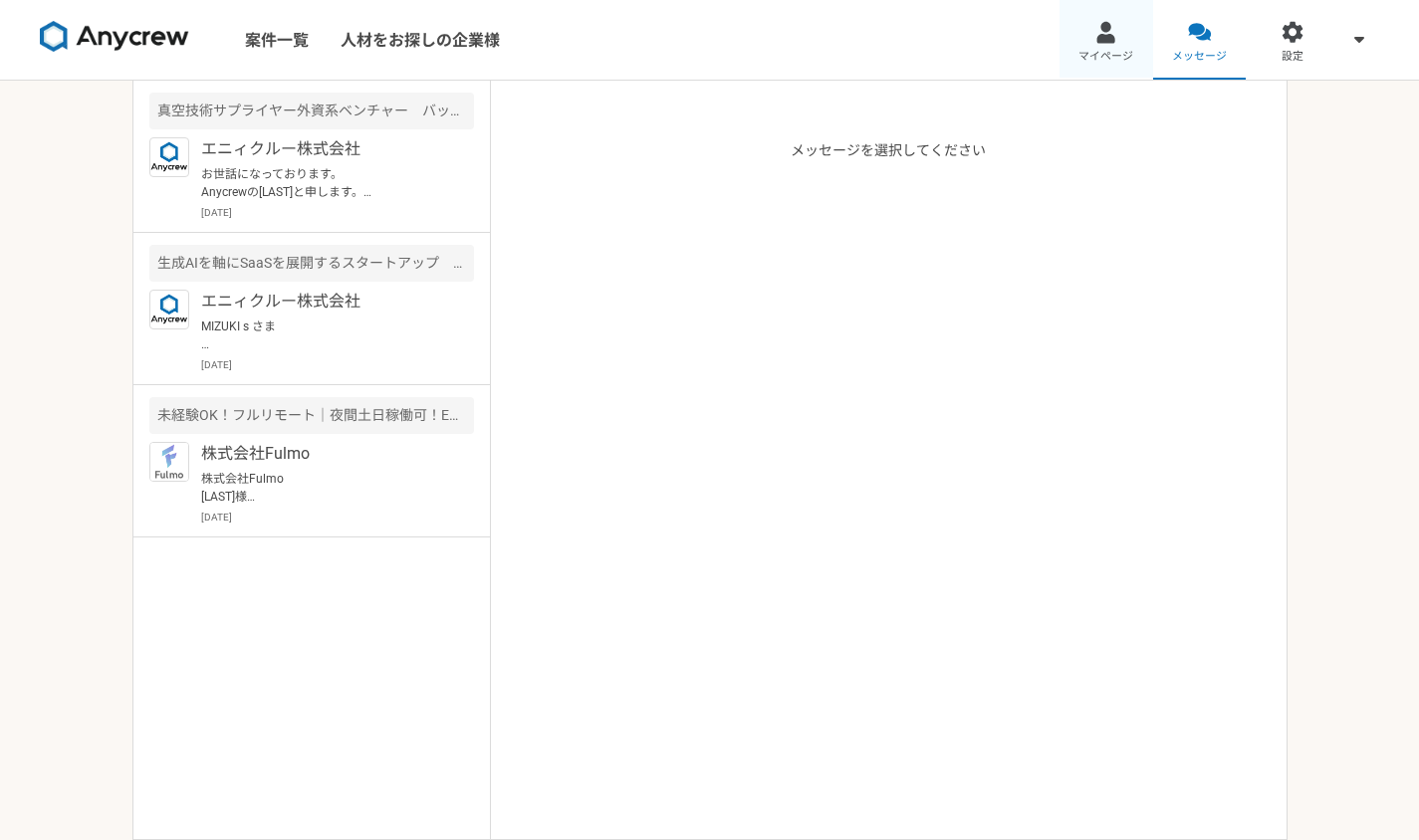 click on "マイページ" at bounding box center (1105, 57) 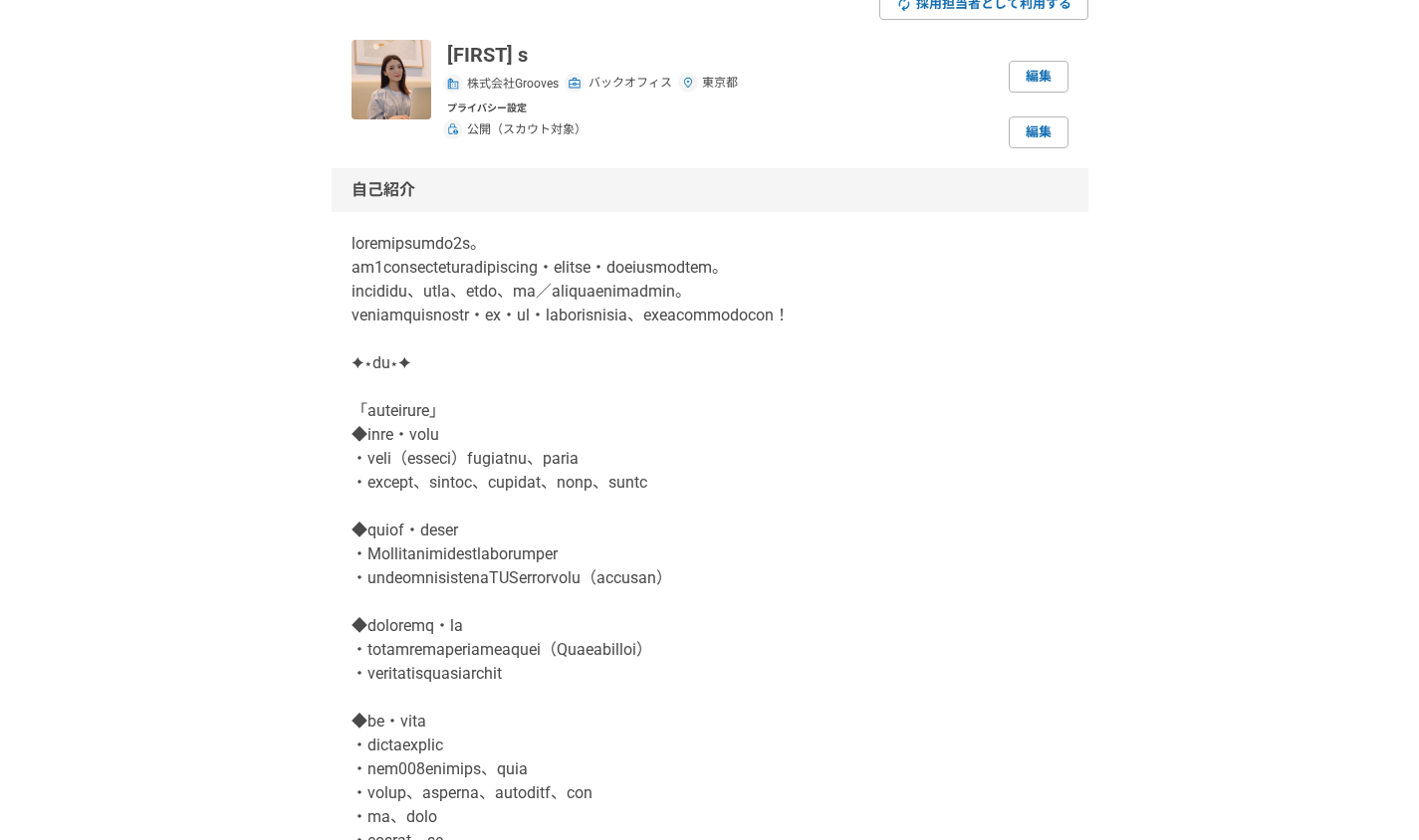 scroll, scrollTop: 0, scrollLeft: 0, axis: both 